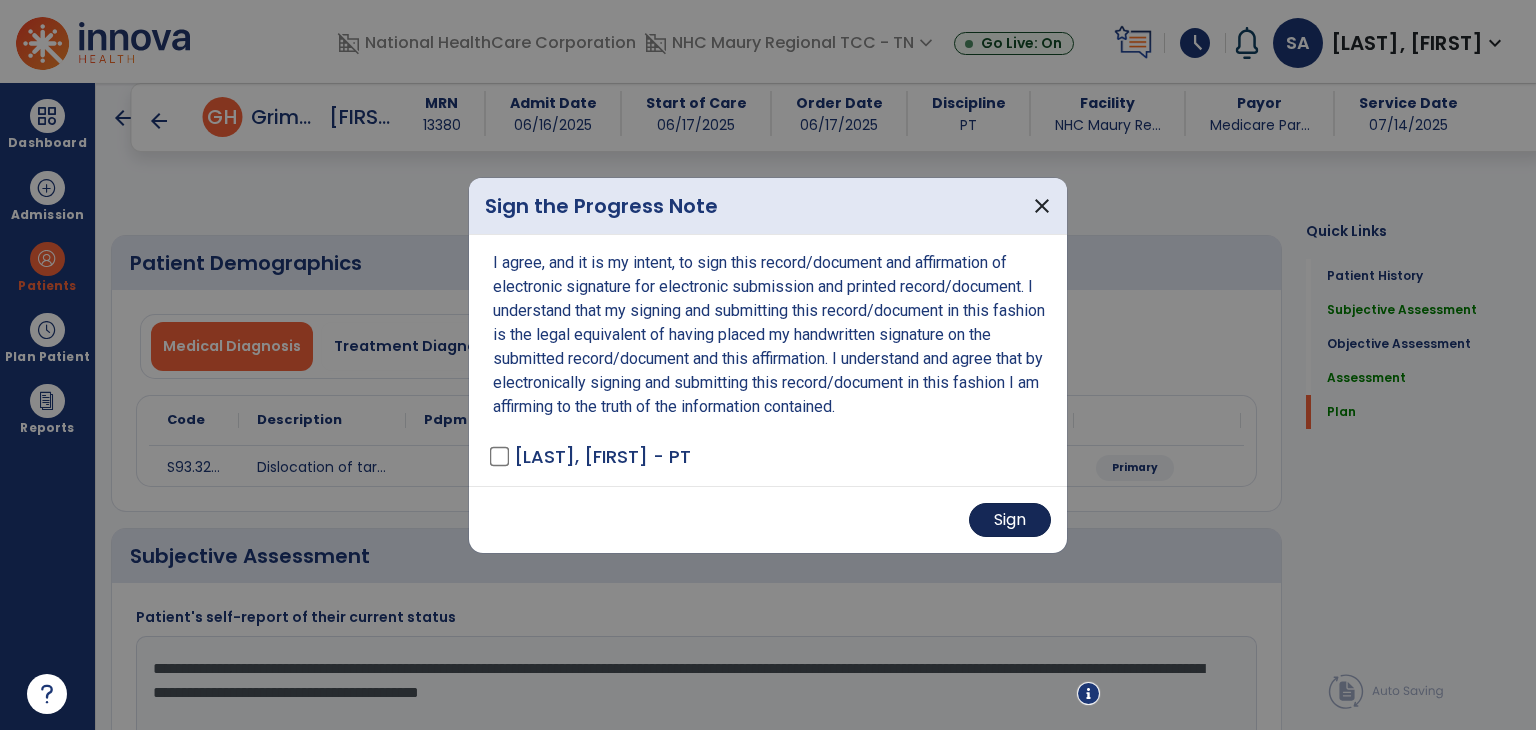 scroll, scrollTop: 0, scrollLeft: 0, axis: both 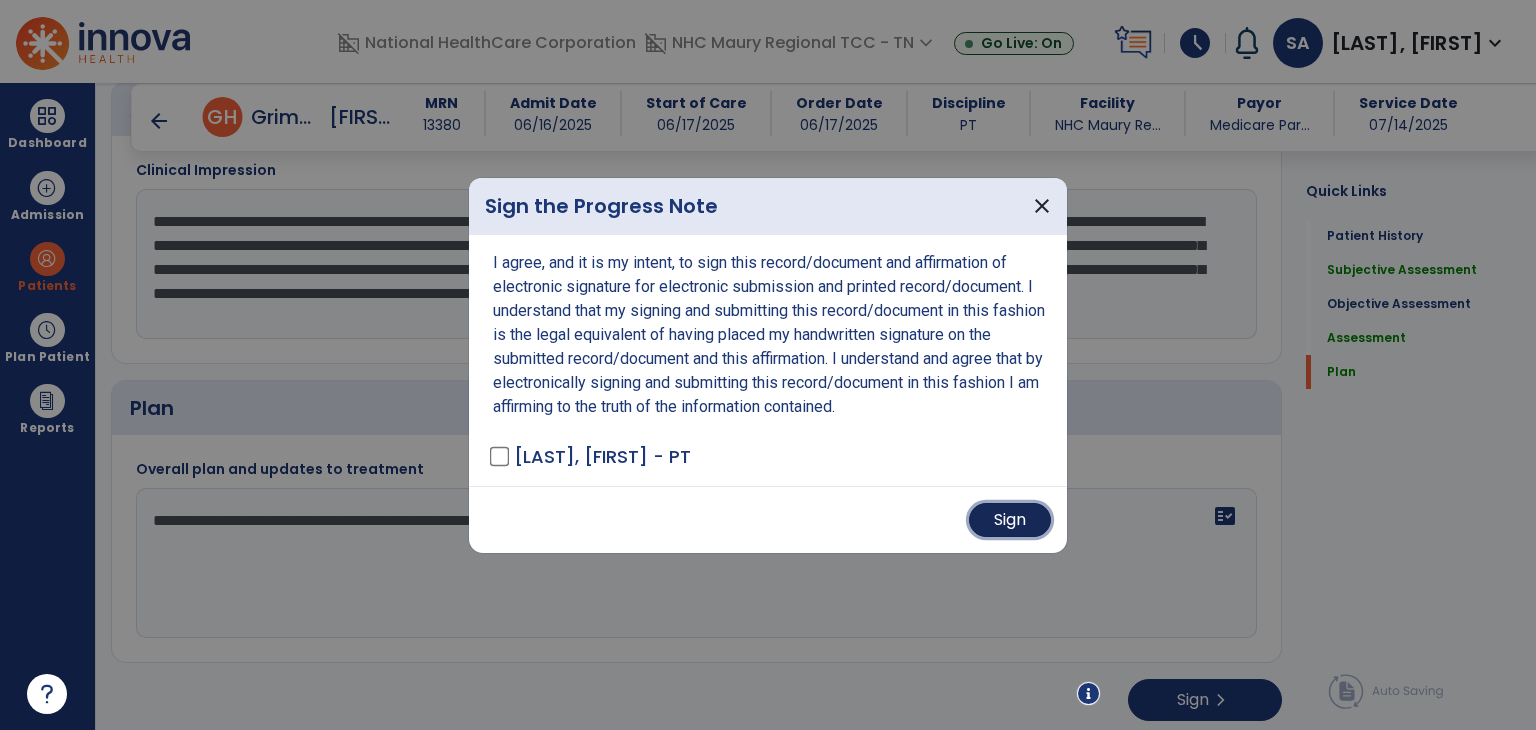 click on "Sign" at bounding box center [1010, 520] 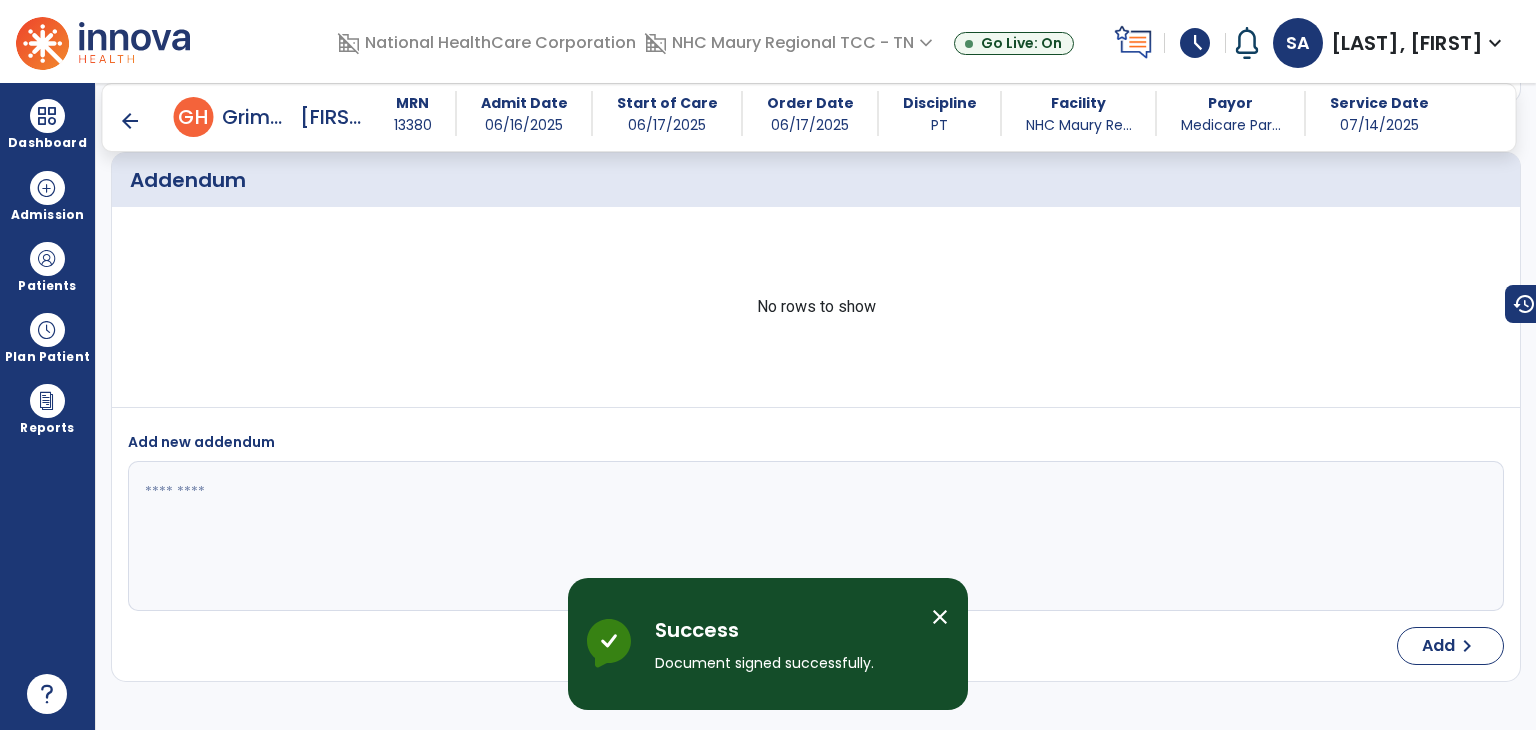 scroll, scrollTop: 2960, scrollLeft: 0, axis: vertical 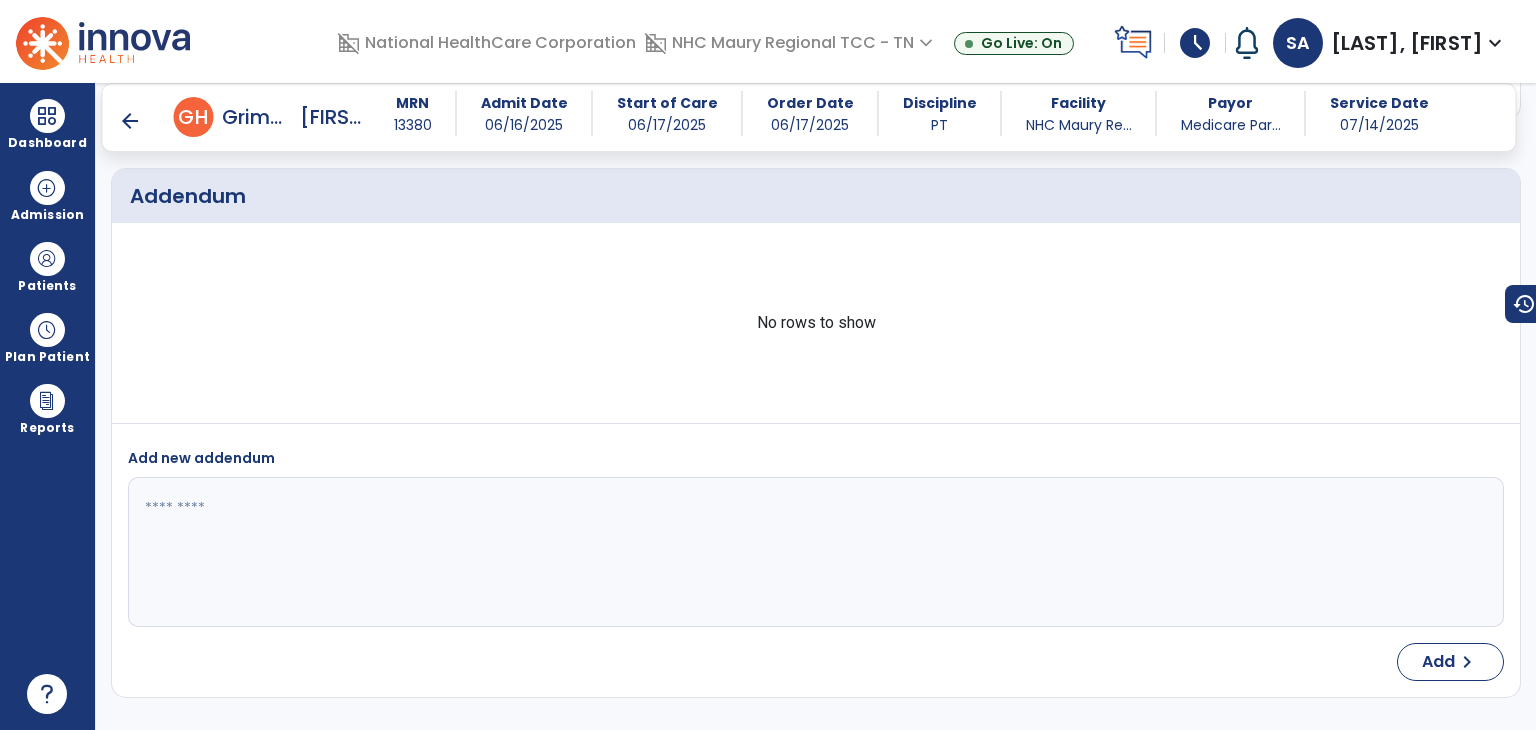 click on "arrow_back" at bounding box center [130, 121] 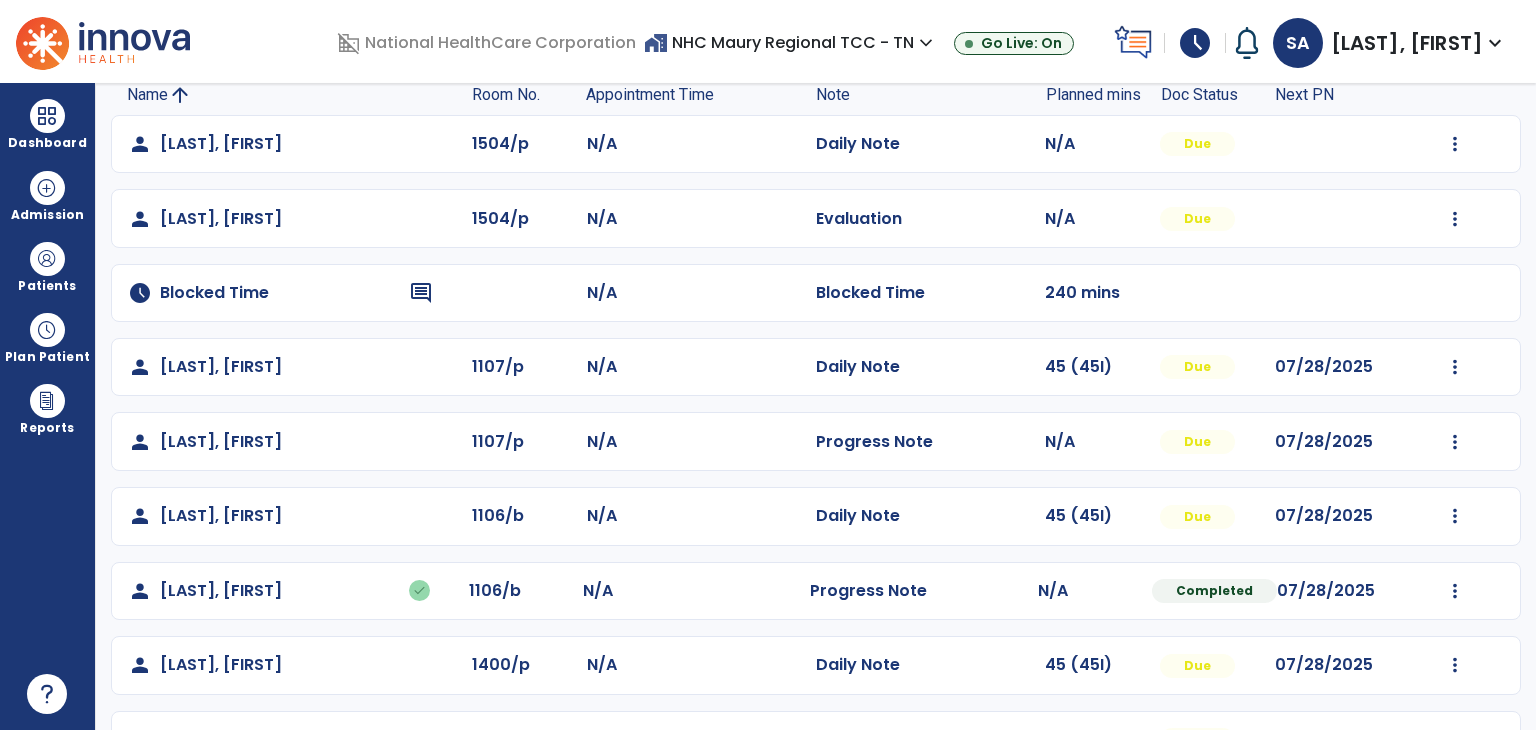 scroll, scrollTop: 147, scrollLeft: 0, axis: vertical 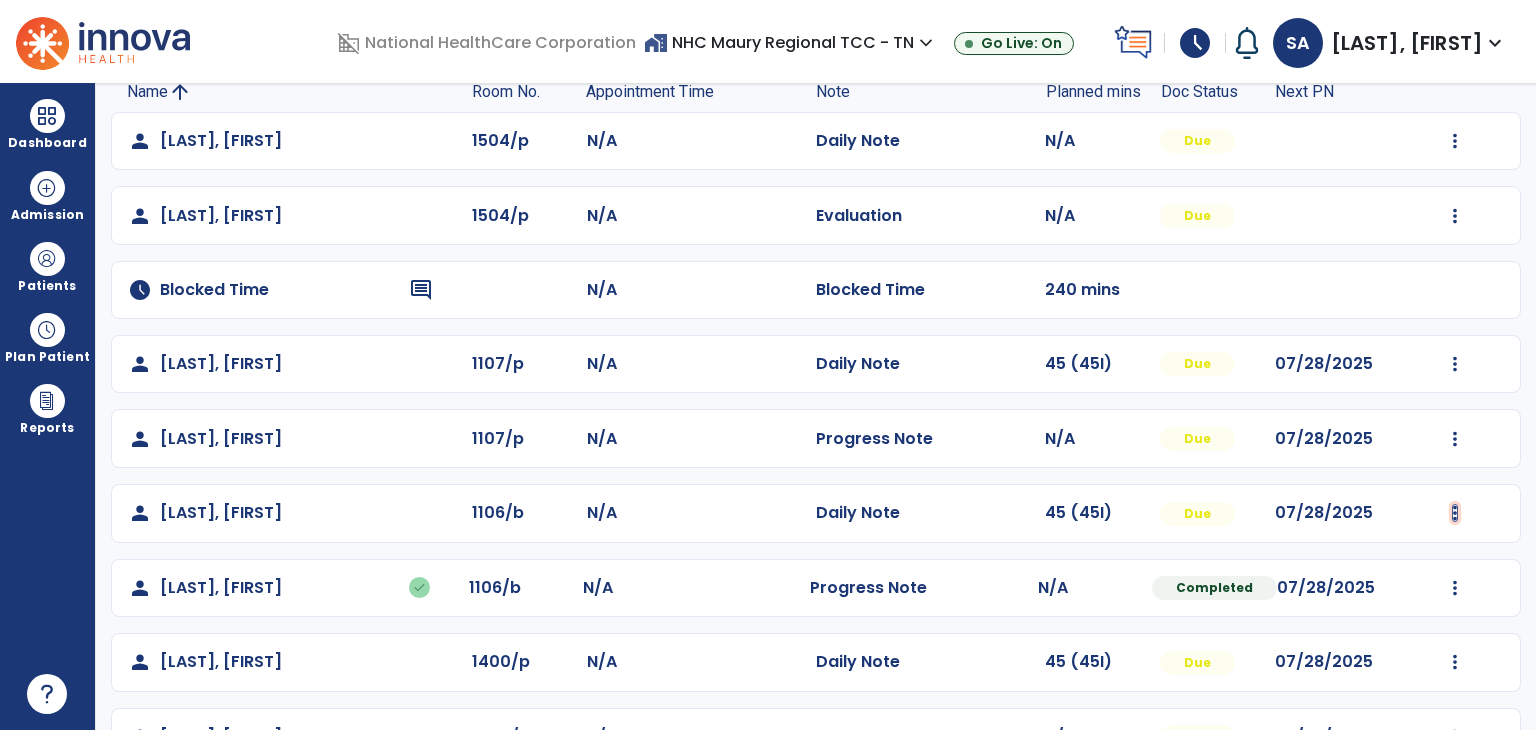 click at bounding box center [1455, 141] 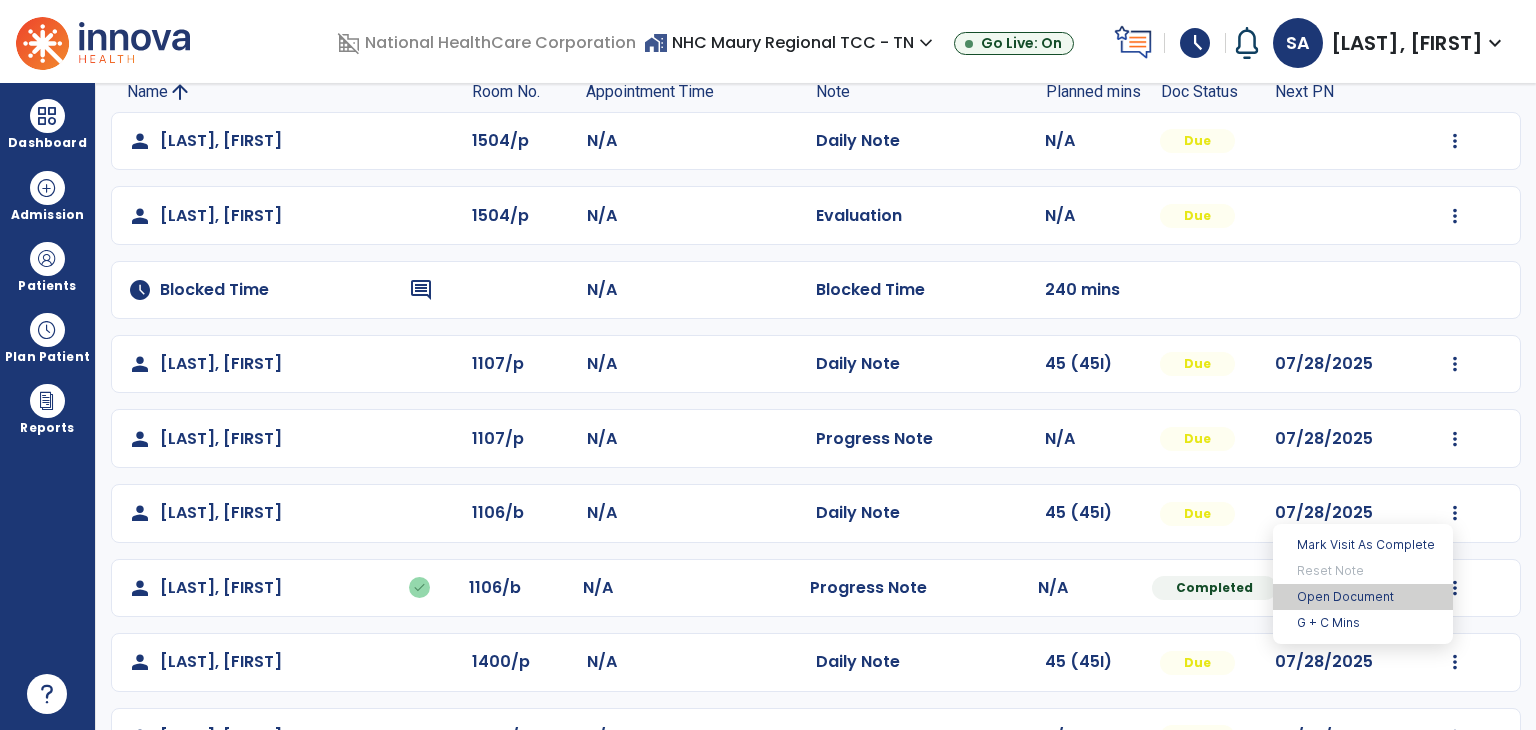 click on "Open Document" at bounding box center [1363, 597] 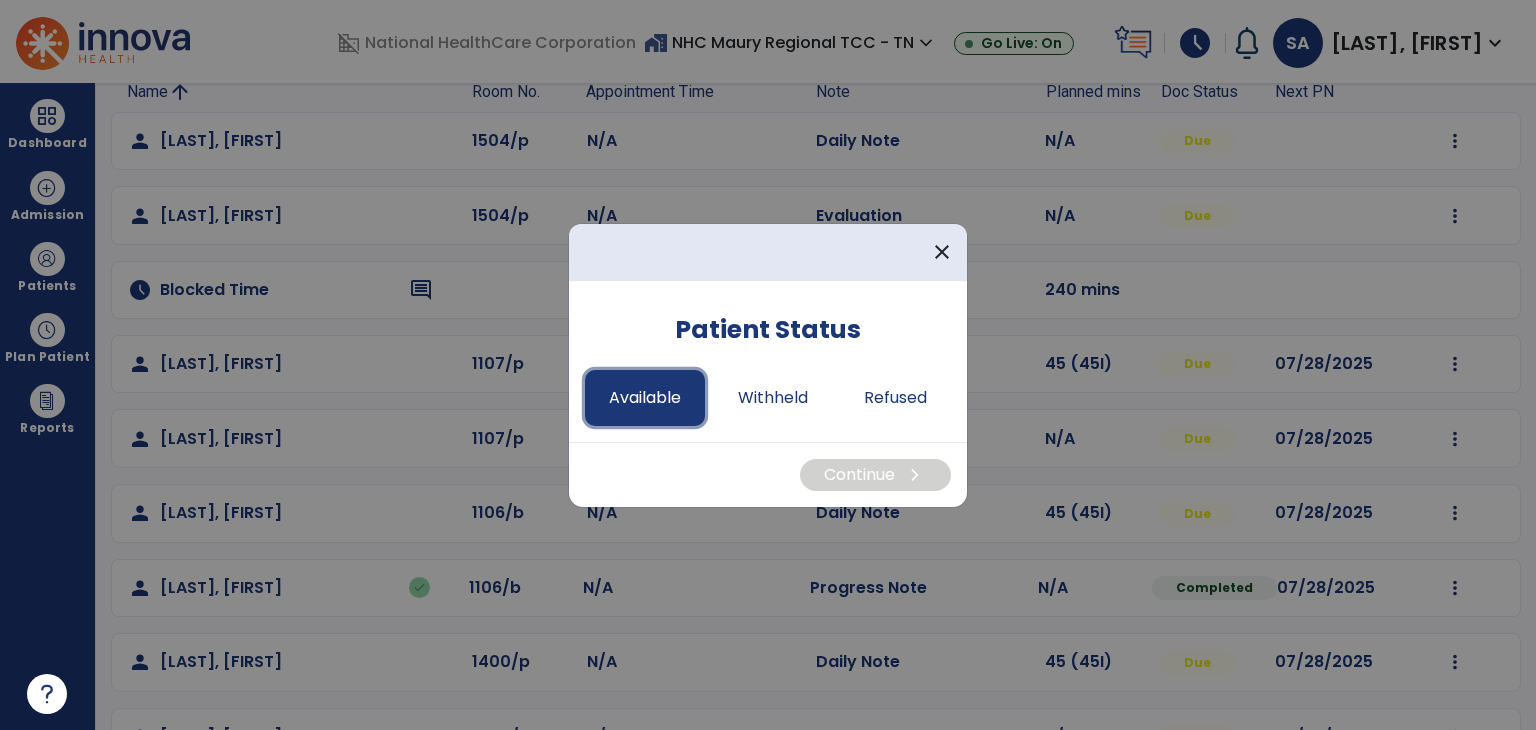 click on "Available" at bounding box center (645, 398) 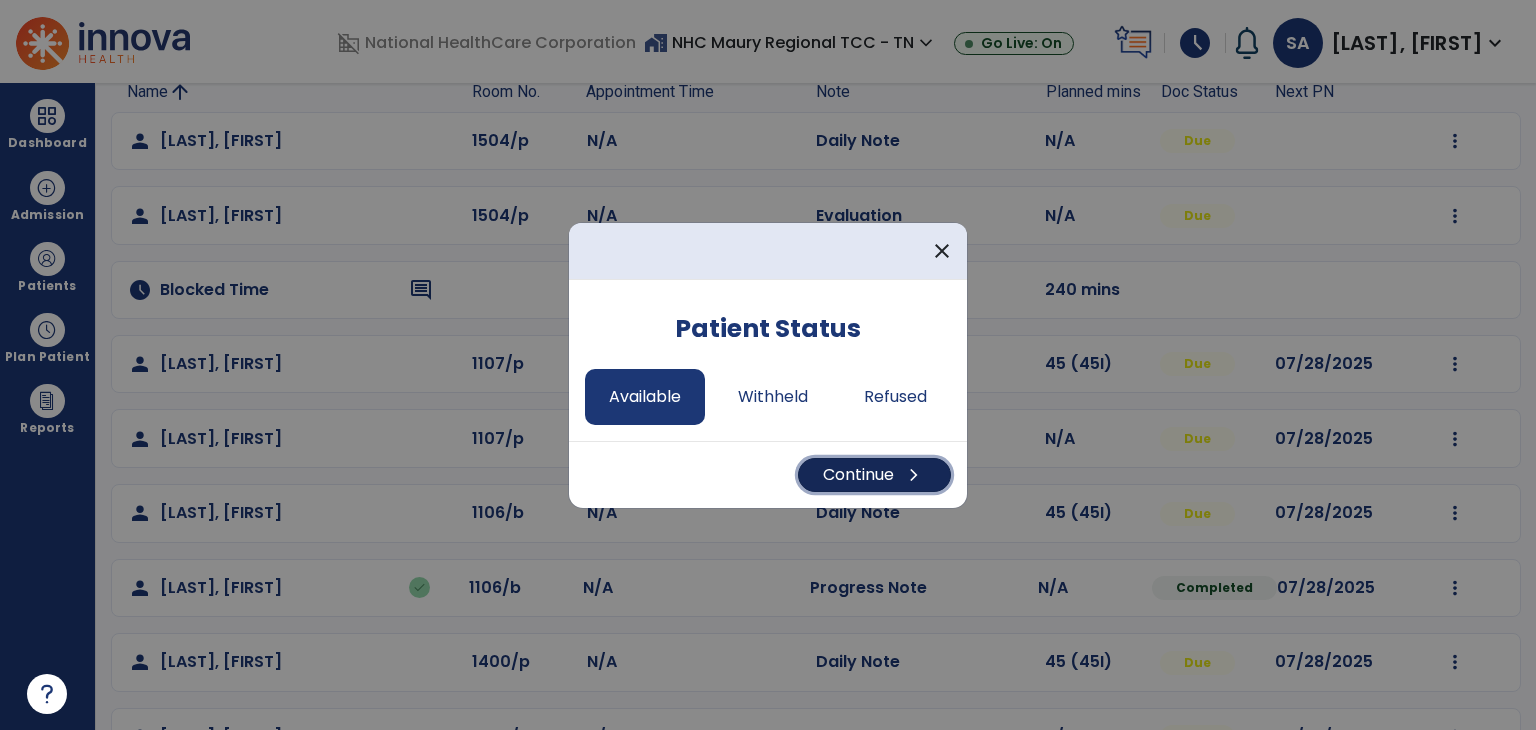click on "Continue   chevron_right" at bounding box center [874, 475] 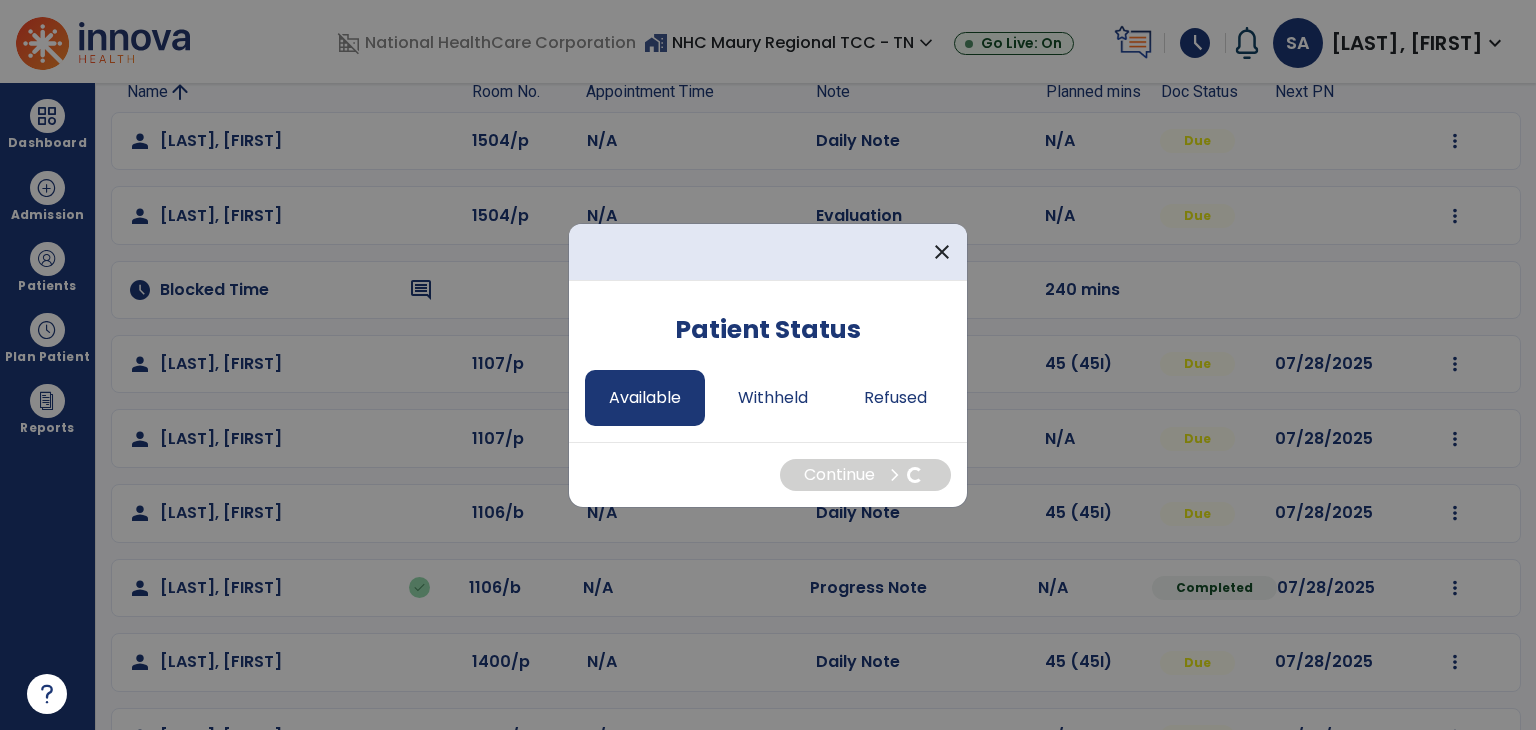 select on "*" 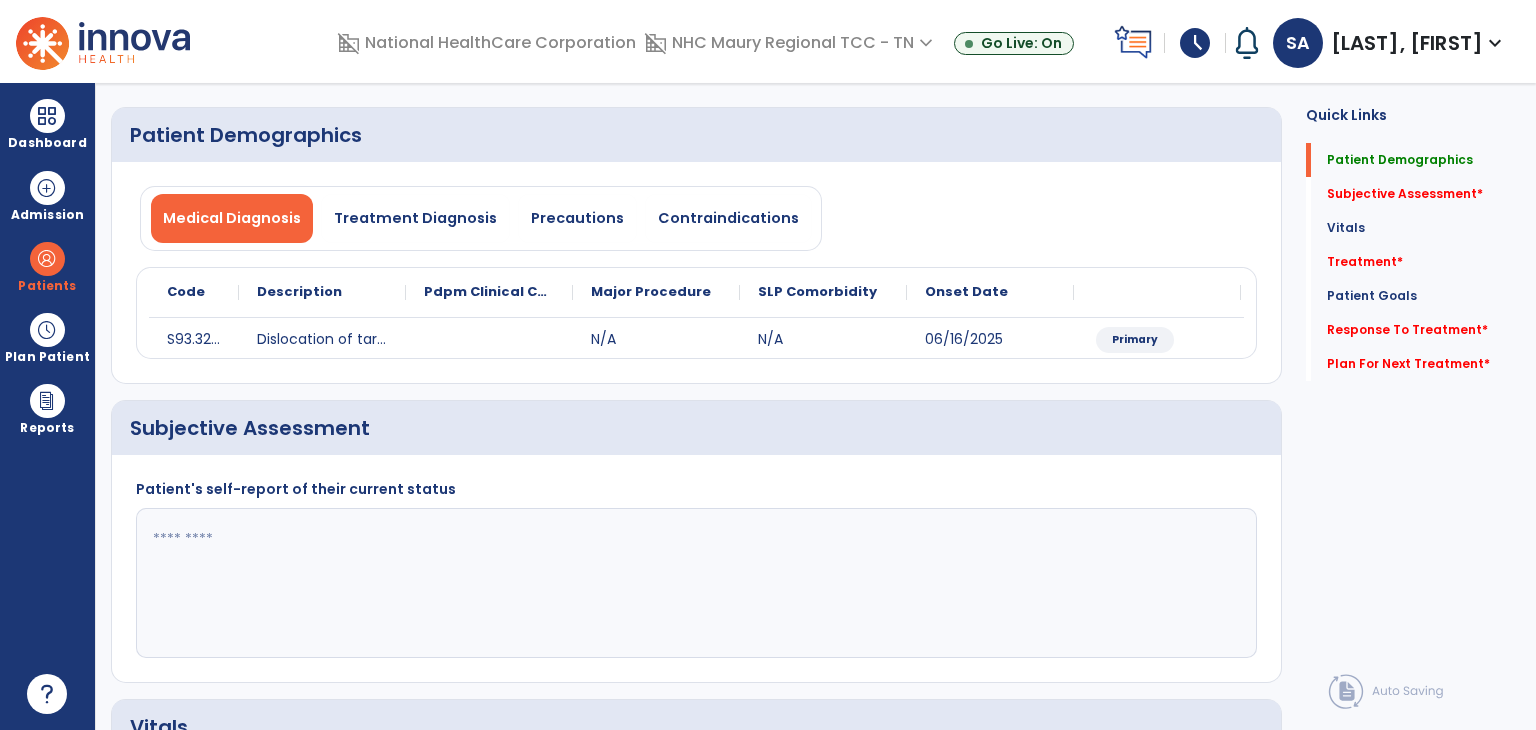 click 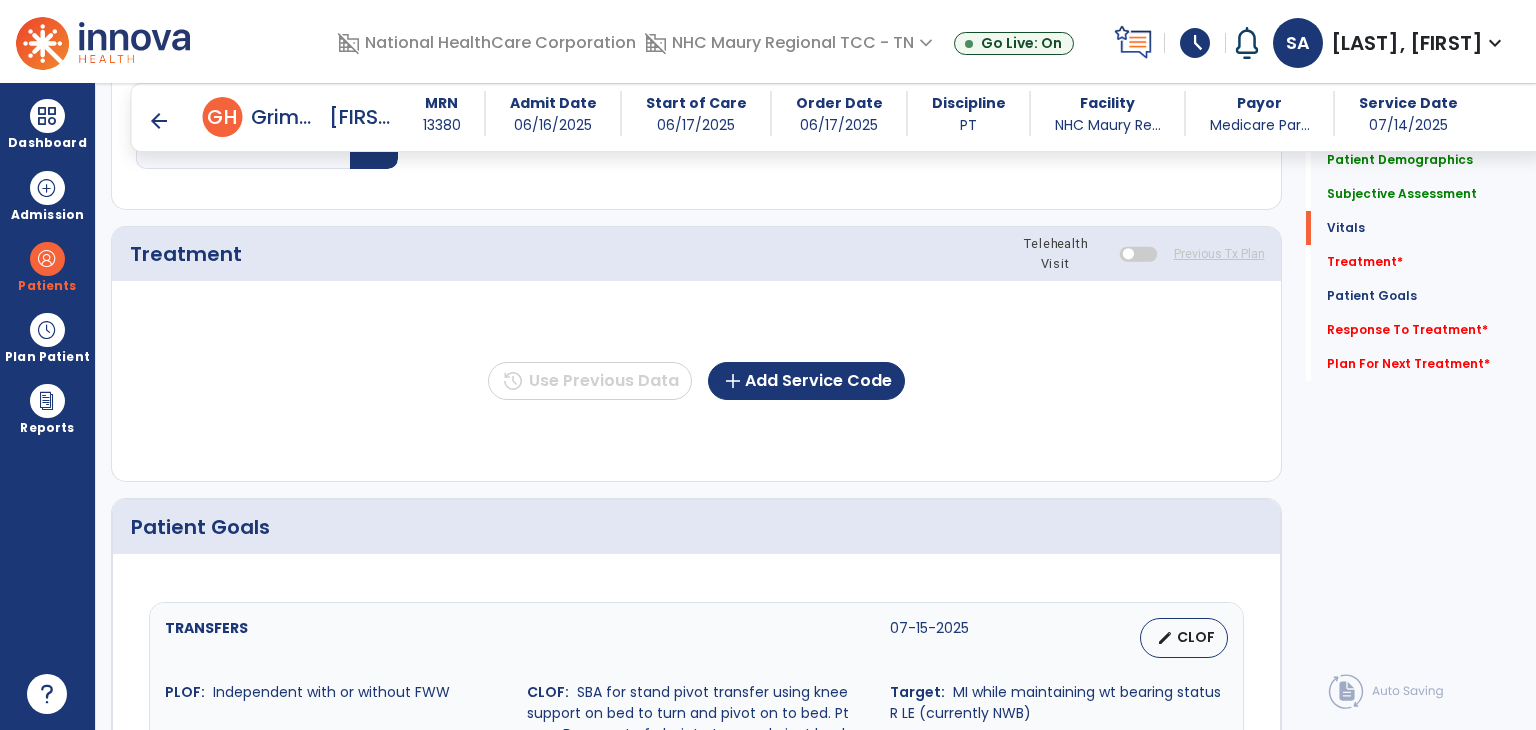 scroll, scrollTop: 0, scrollLeft: 0, axis: both 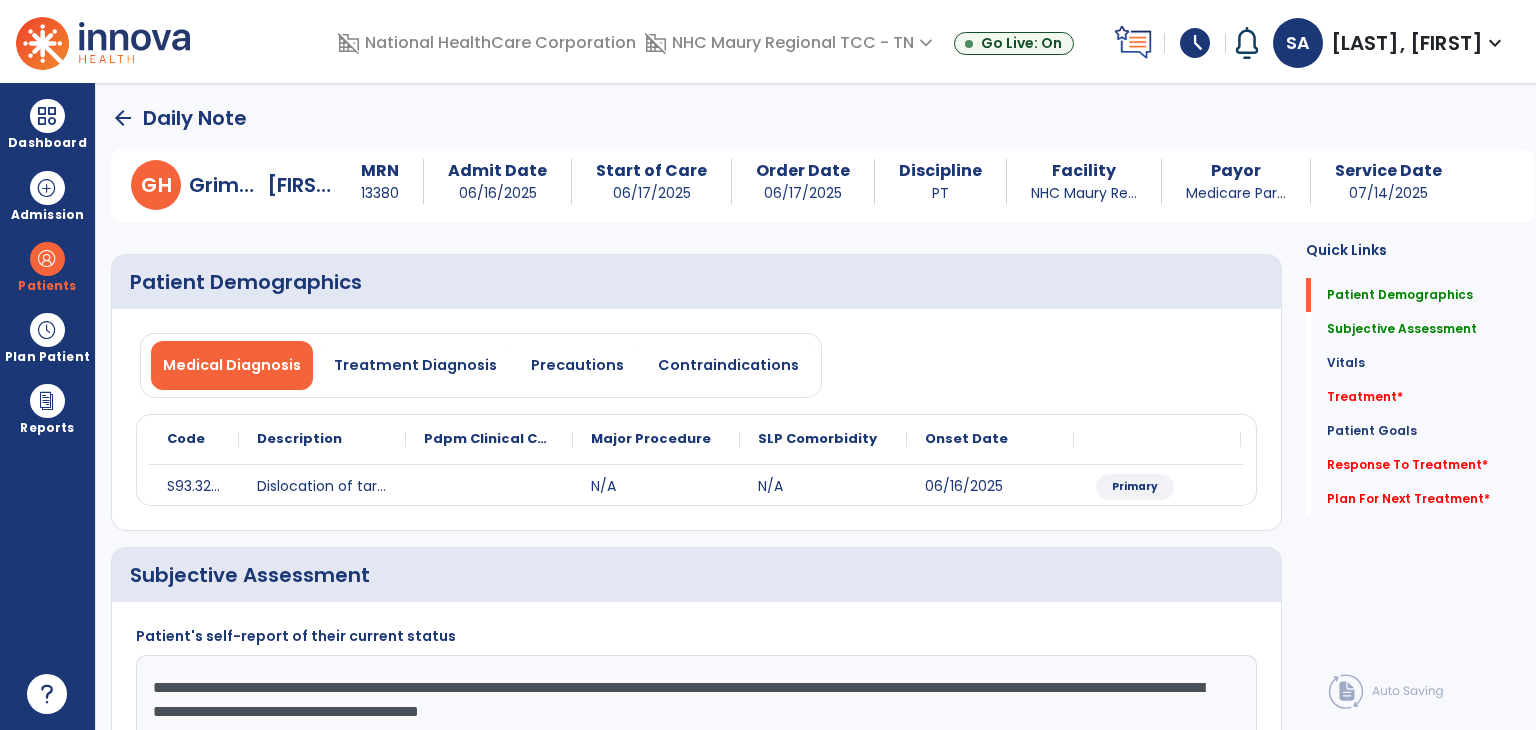 type on "**********" 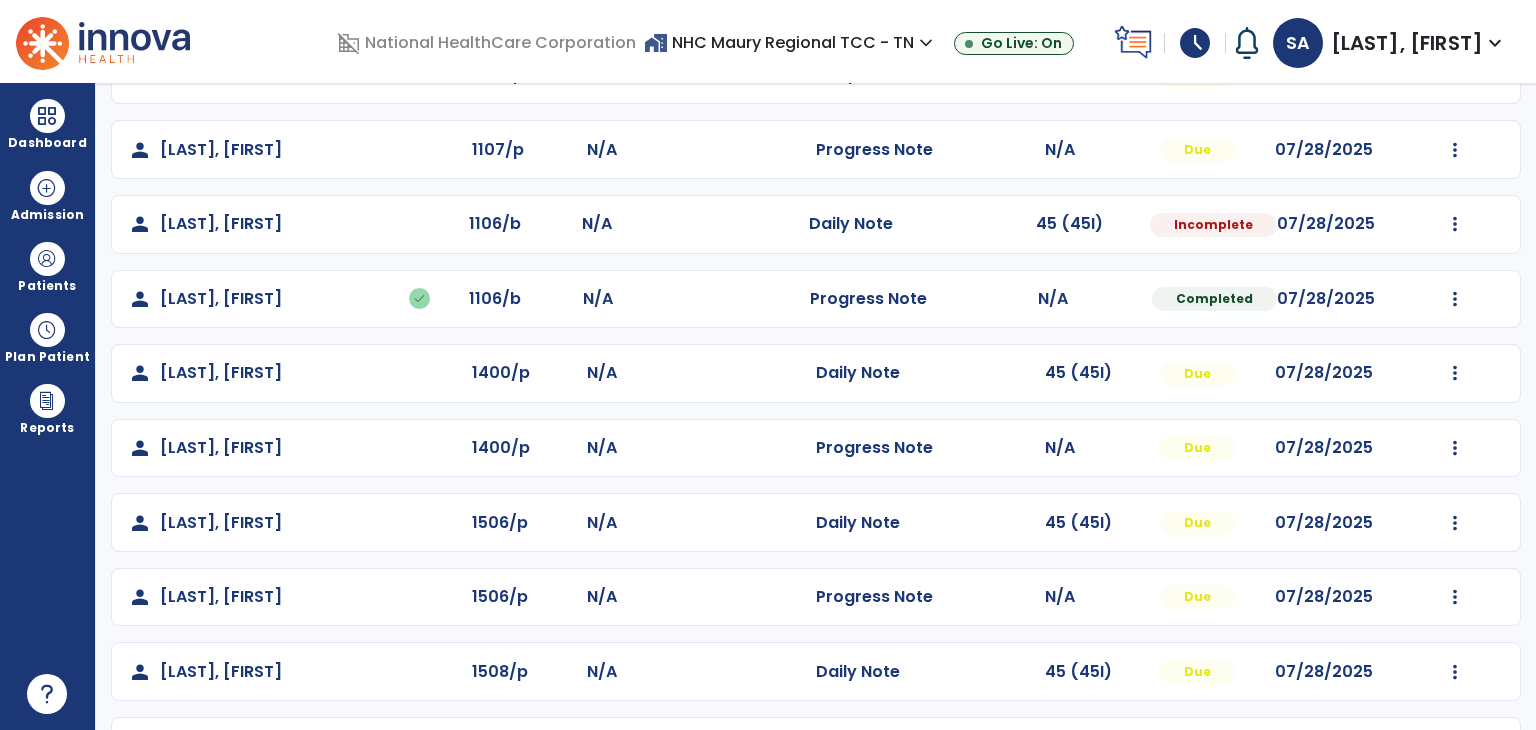 scroll, scrollTop: 507, scrollLeft: 0, axis: vertical 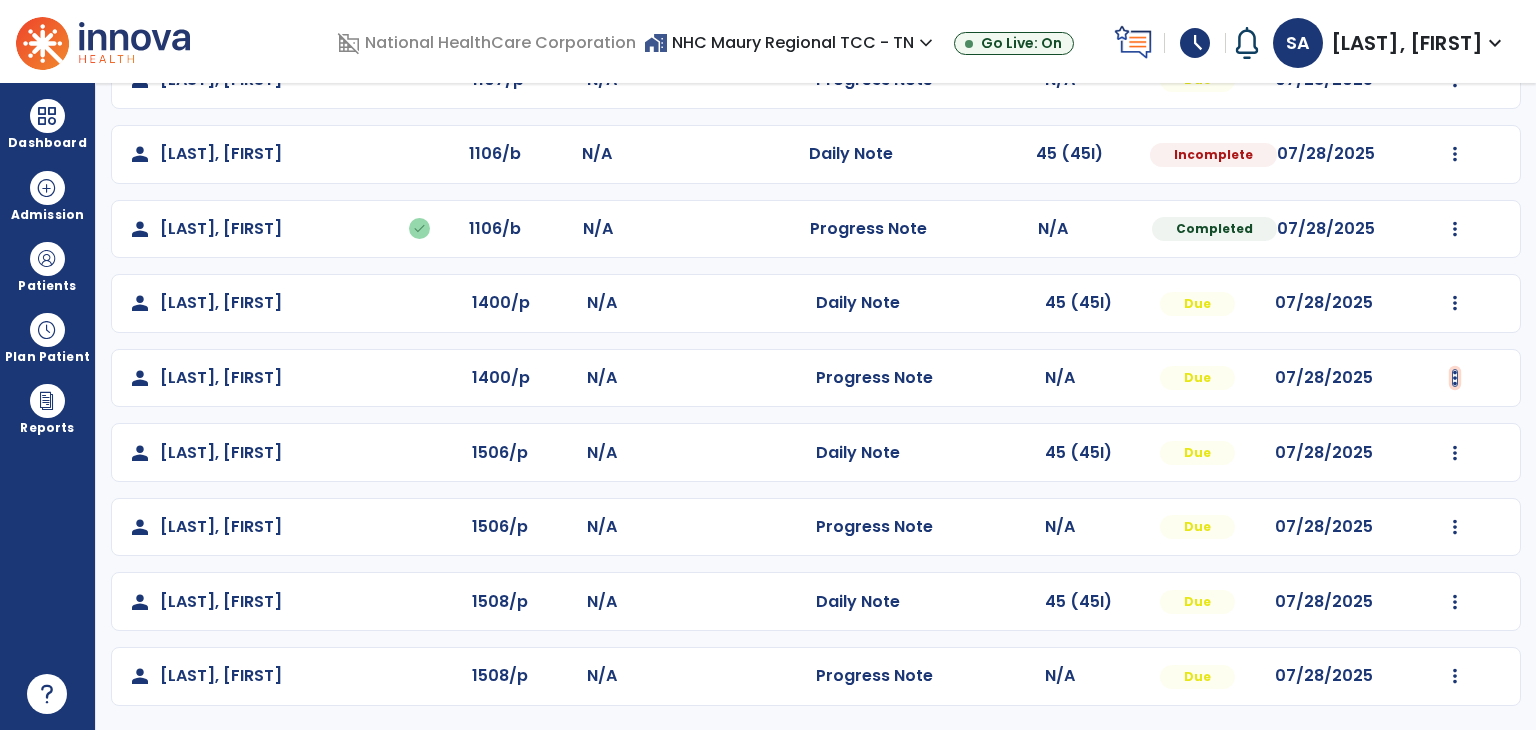 click at bounding box center [1455, -218] 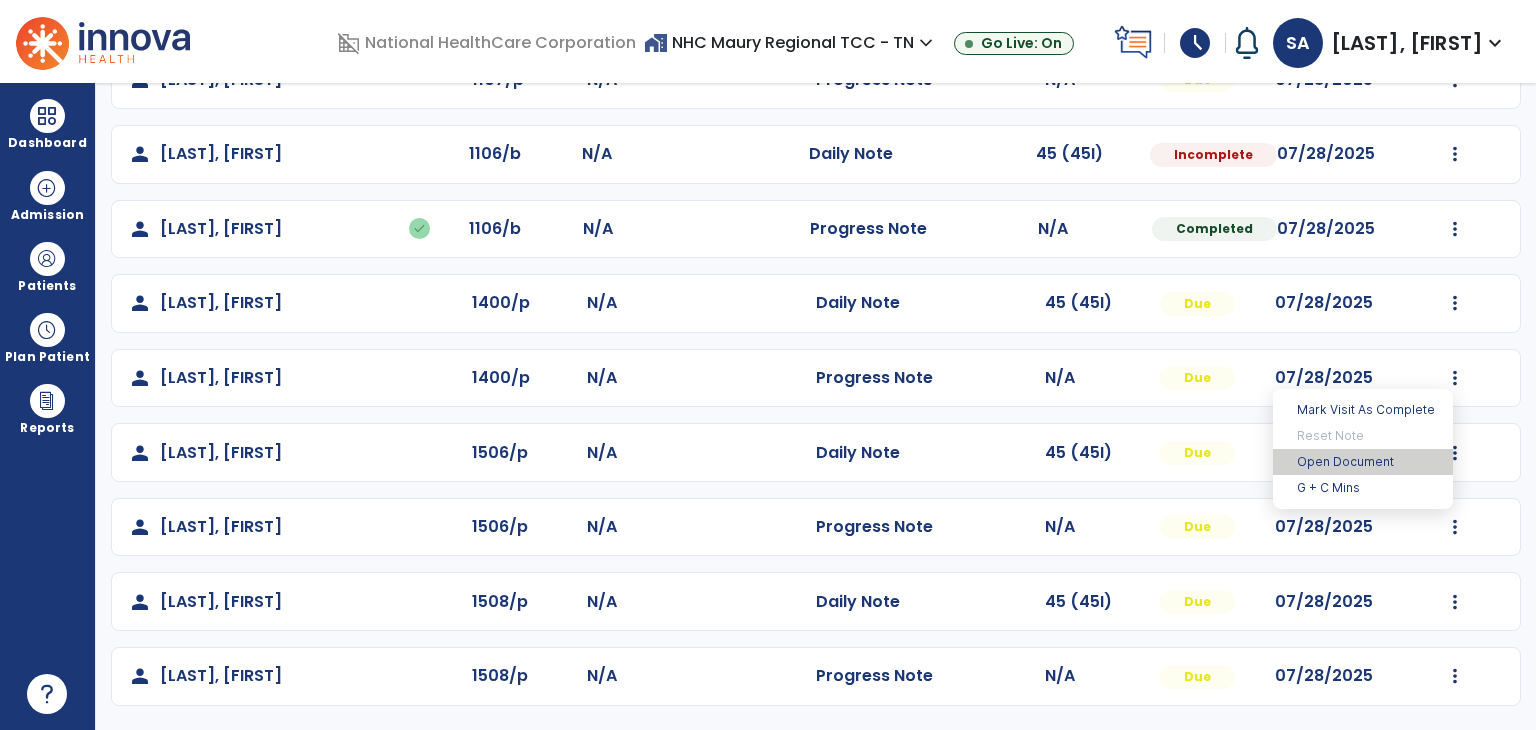 click on "Open Document" at bounding box center (1363, 462) 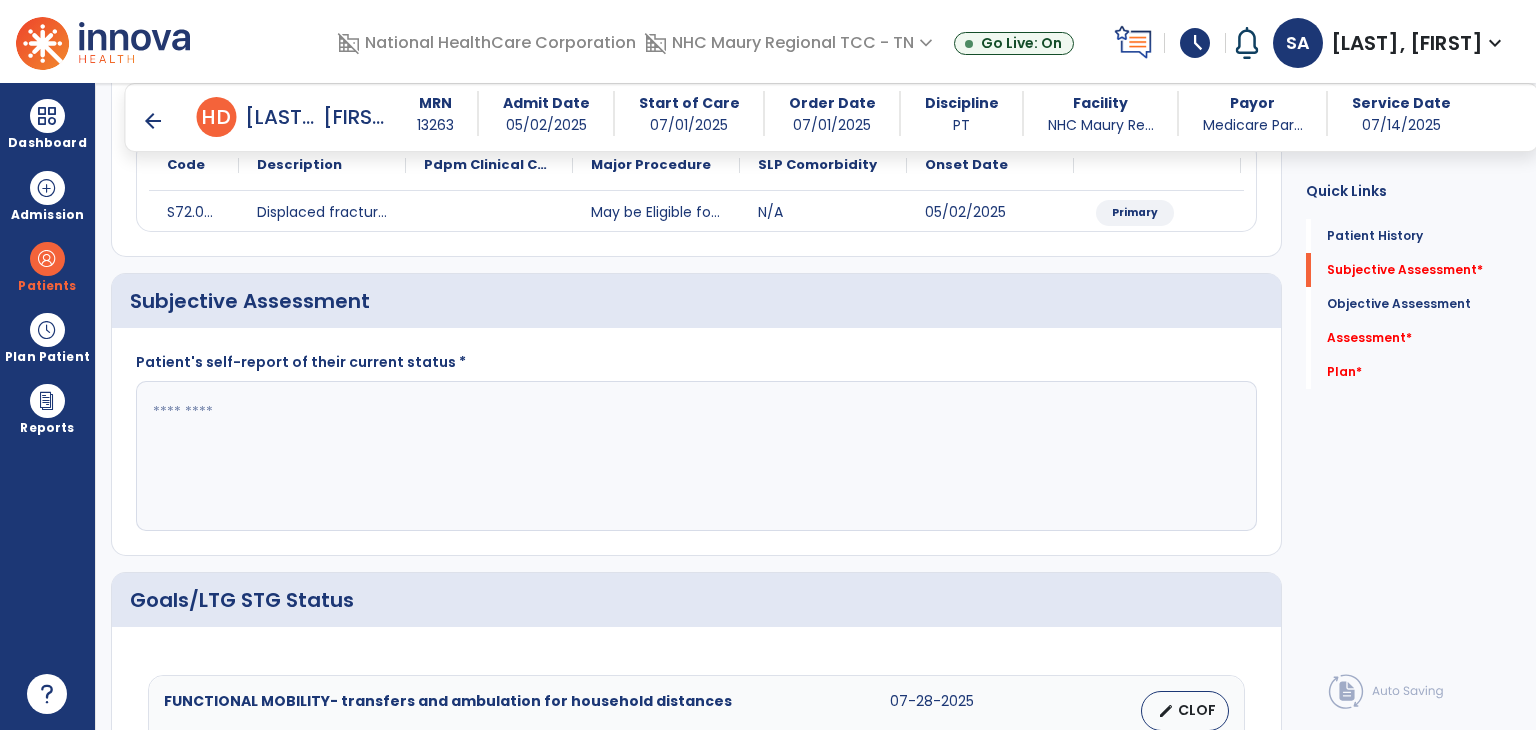 scroll, scrollTop: 253, scrollLeft: 0, axis: vertical 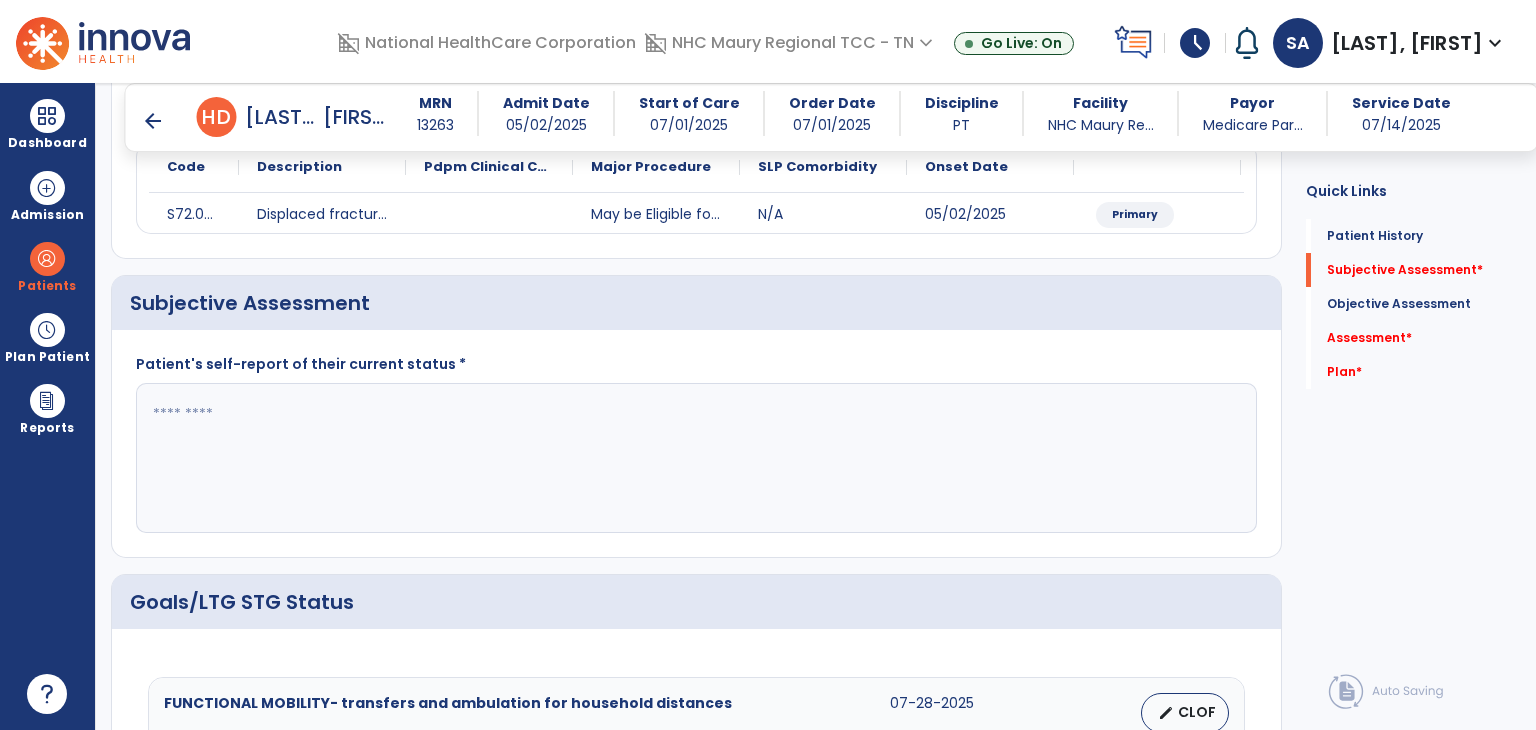 click 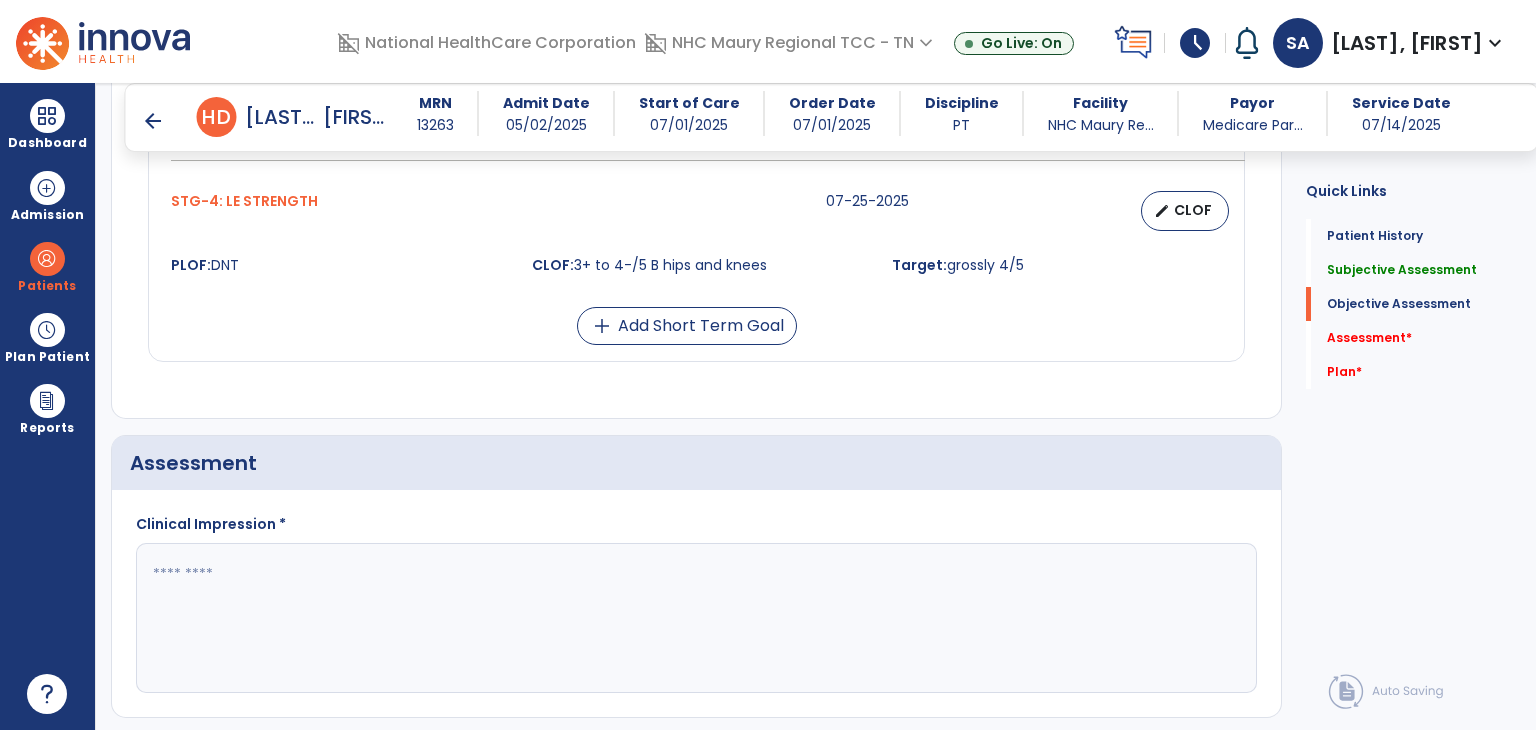 scroll, scrollTop: 1307, scrollLeft: 0, axis: vertical 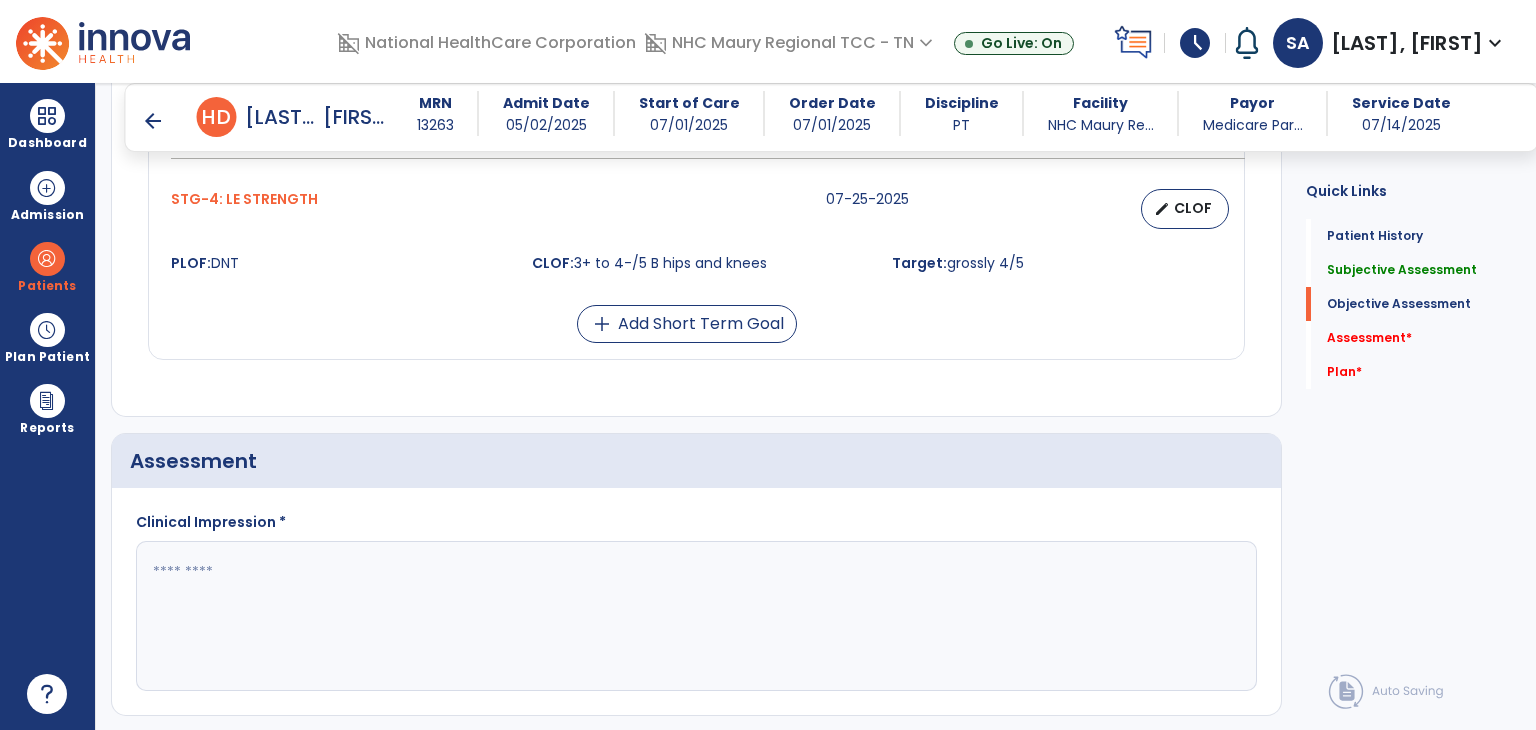 type on "**********" 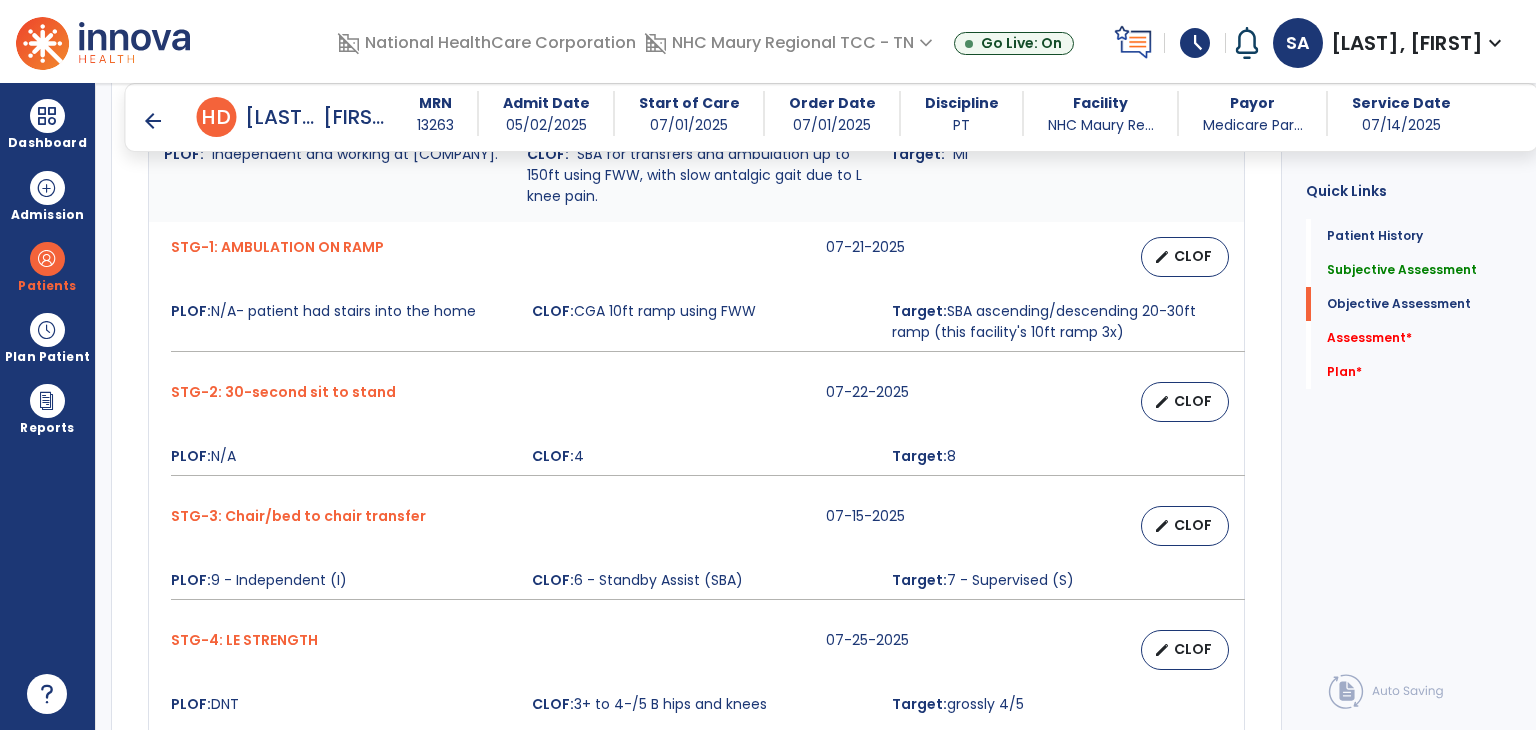 scroll, scrollTop: 865, scrollLeft: 0, axis: vertical 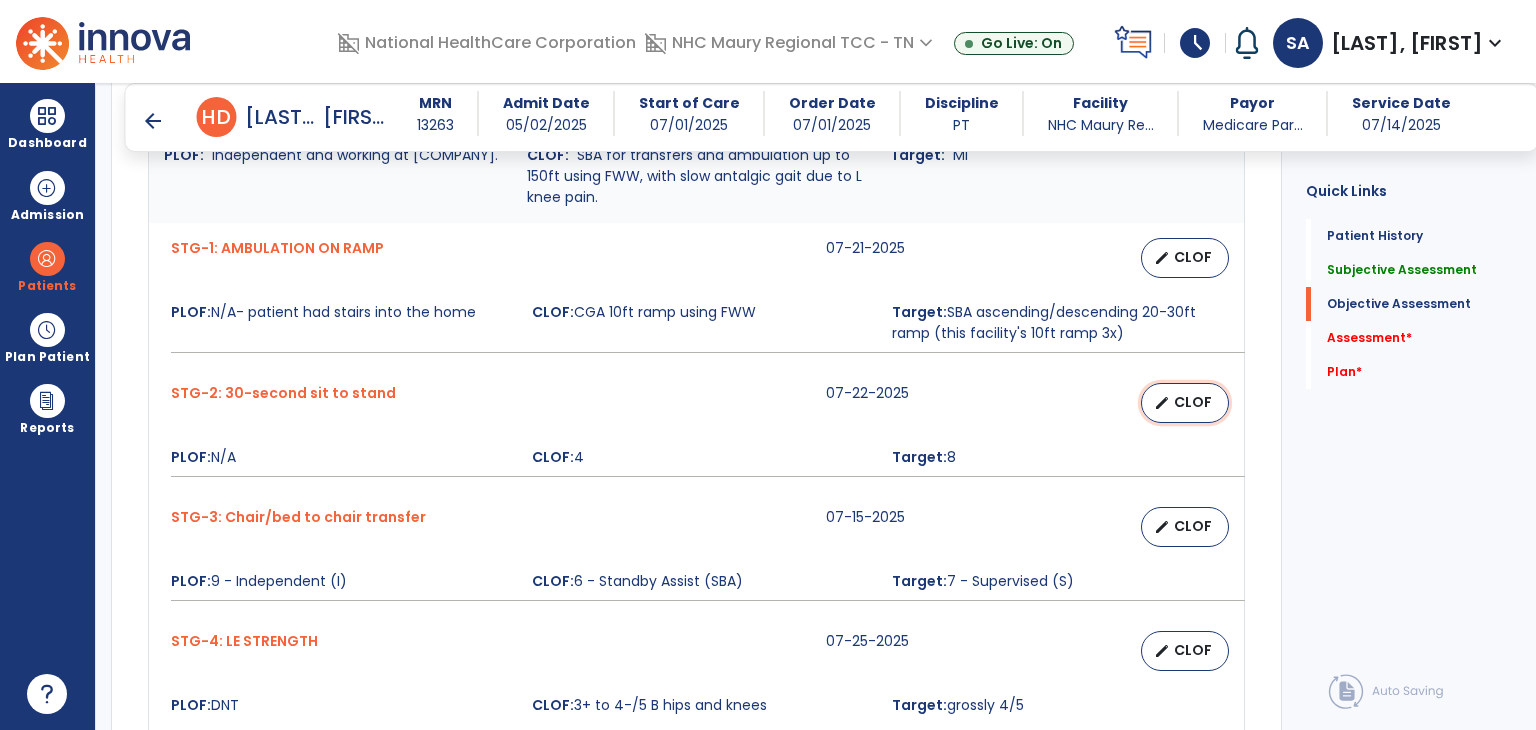 click on "CLOF" at bounding box center [1193, 402] 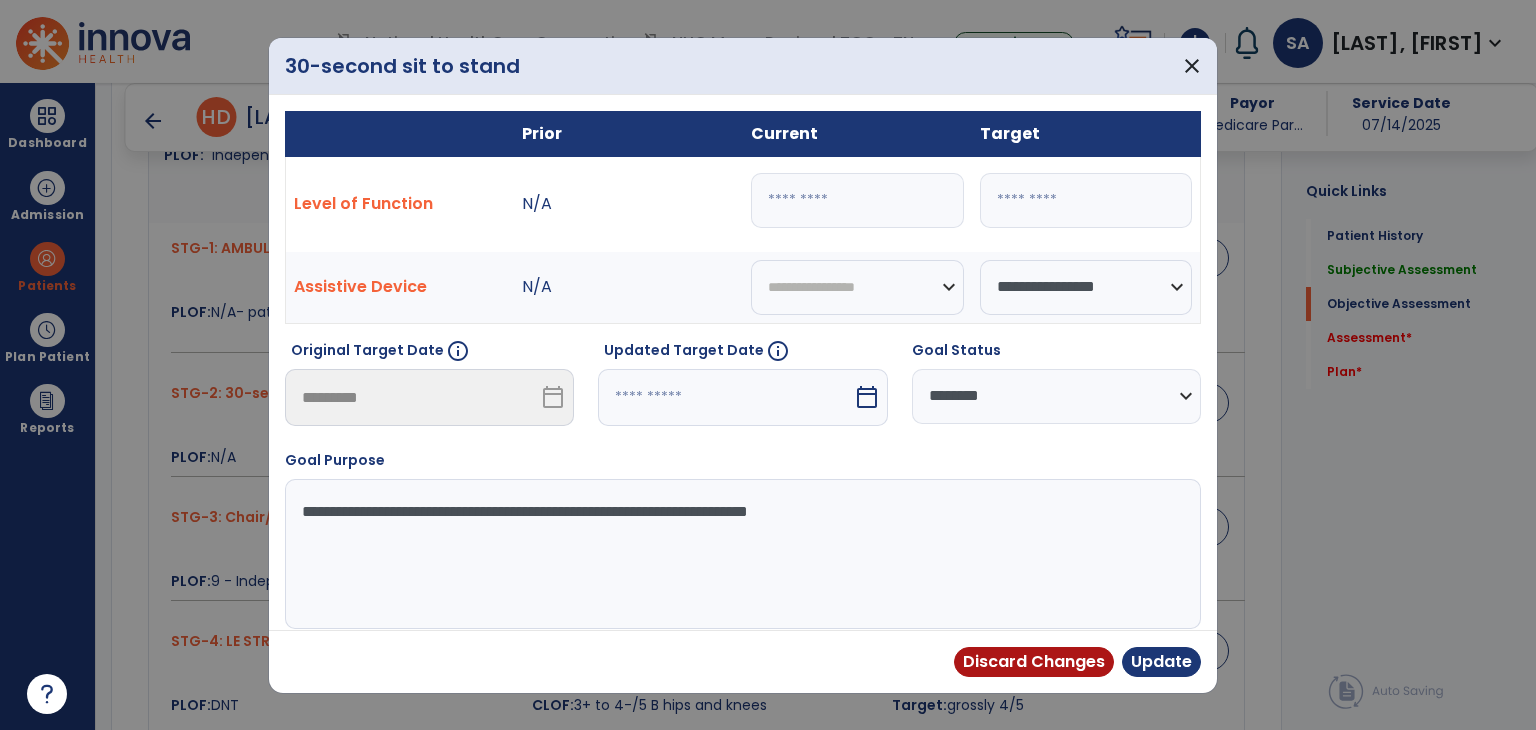 click on "*" at bounding box center (857, 200) 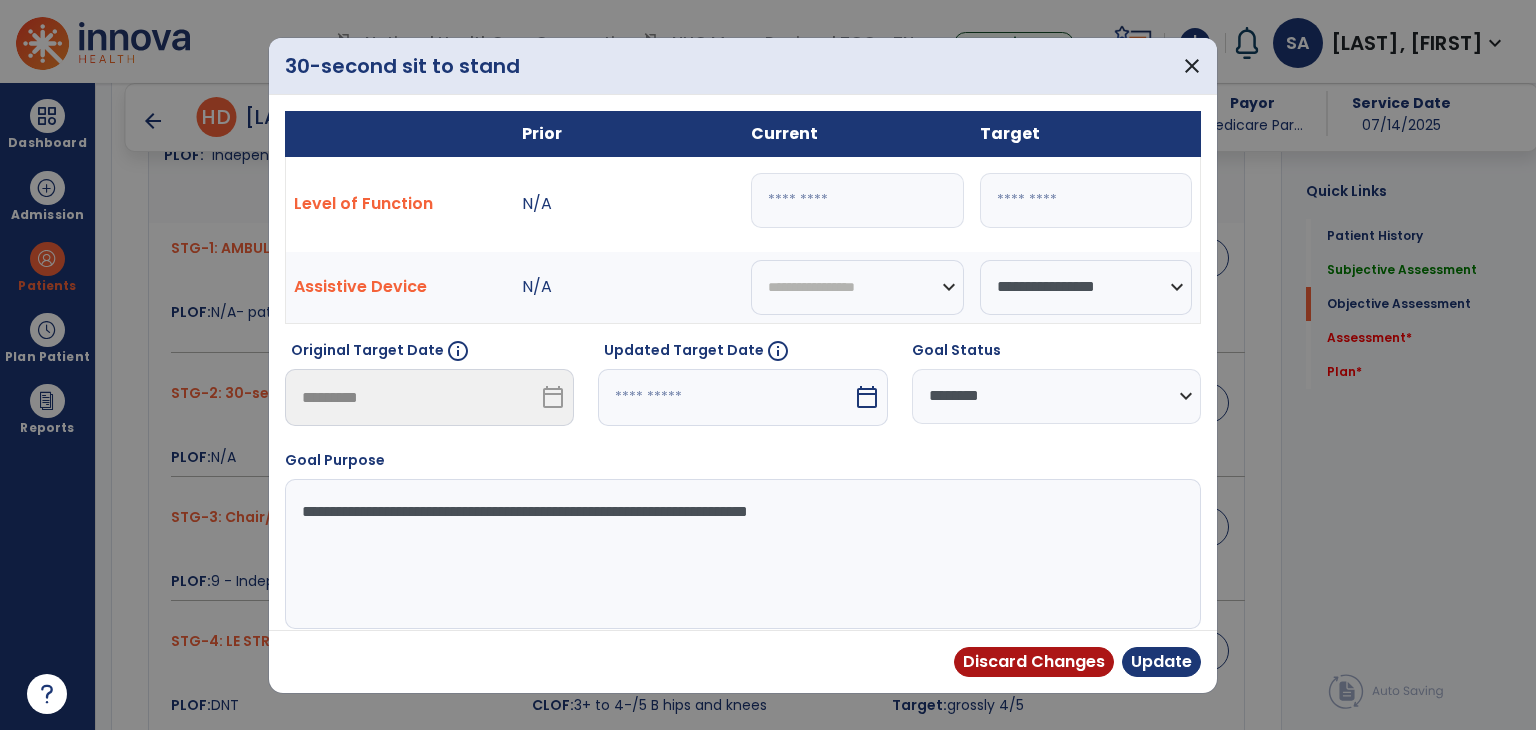 select on "********" 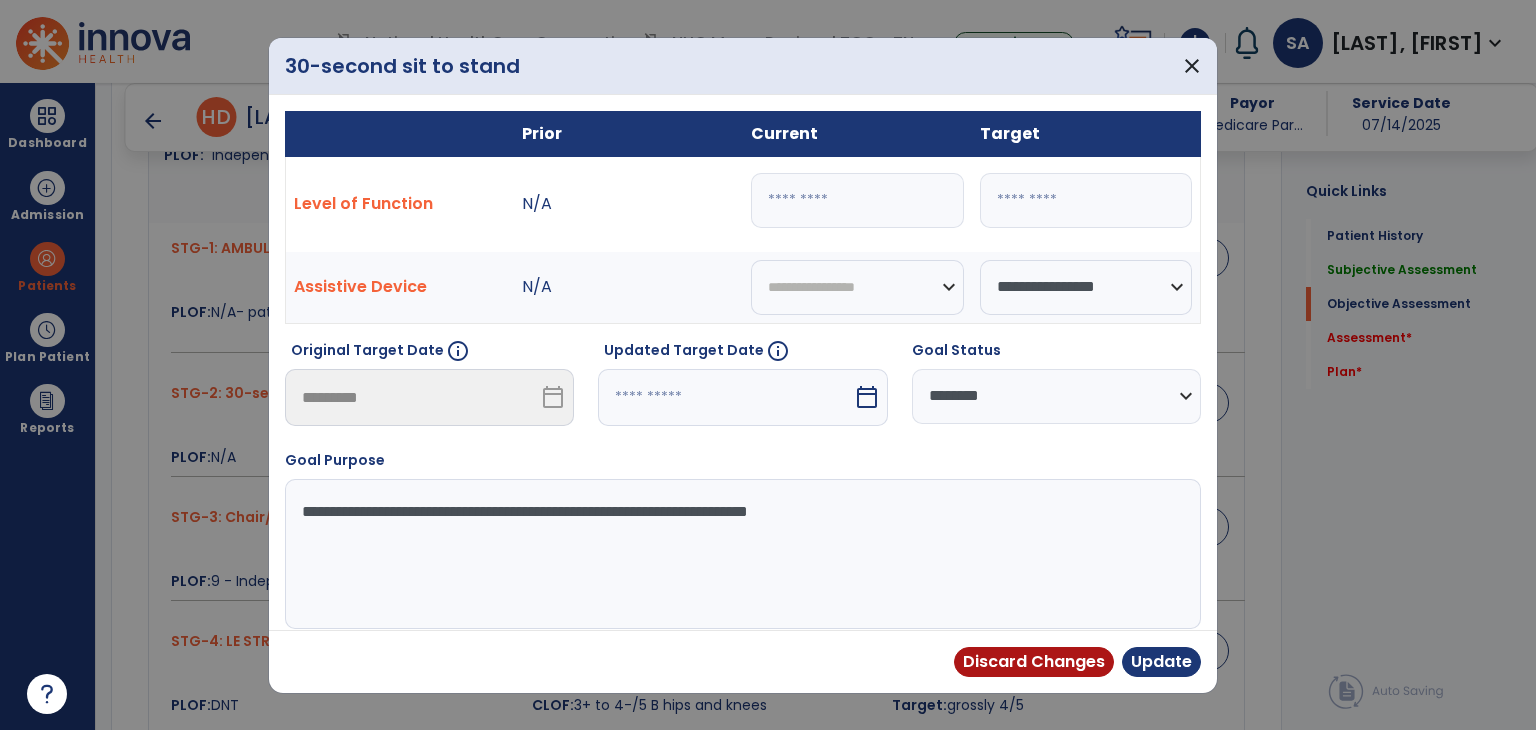 click on "**********" at bounding box center [1056, 396] 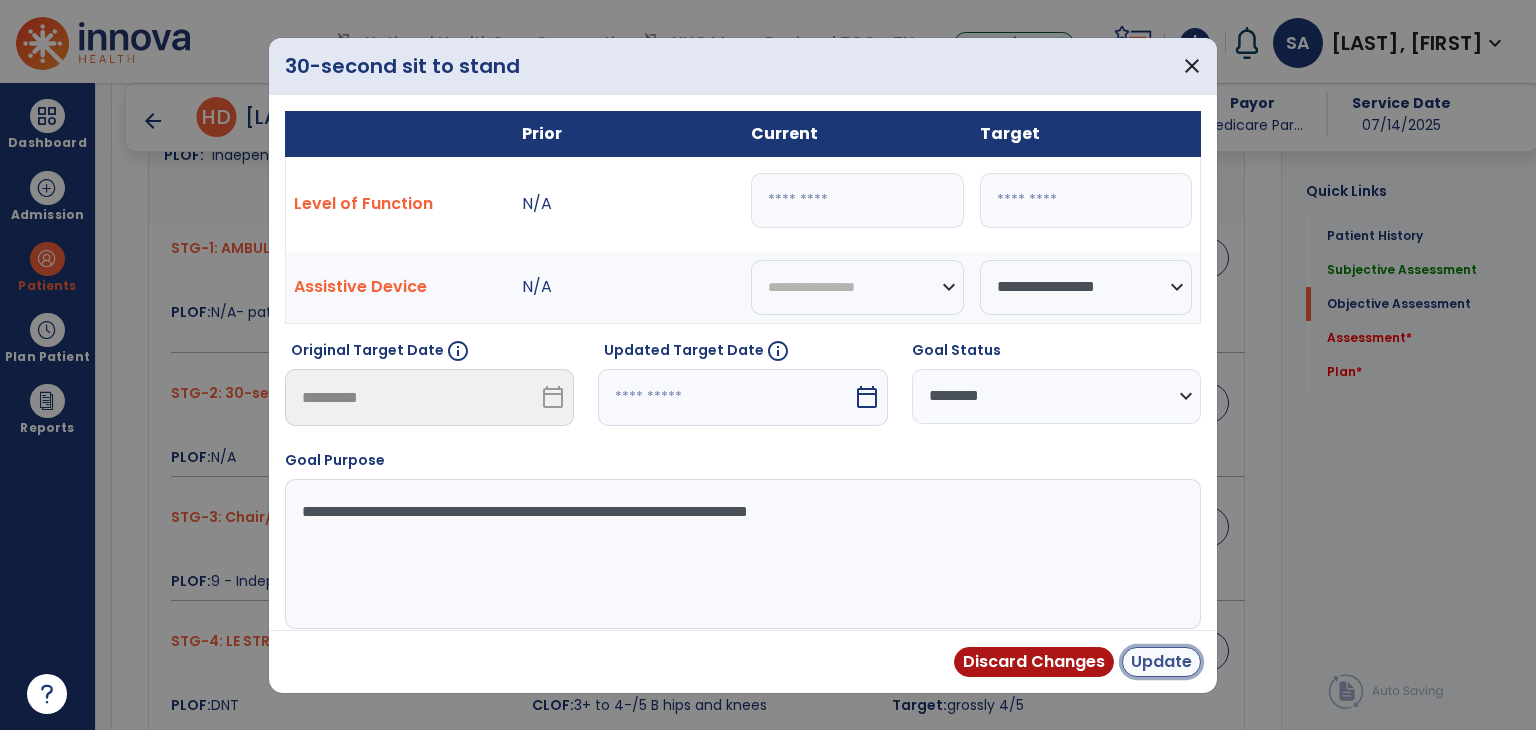 click on "Update" at bounding box center [1161, 662] 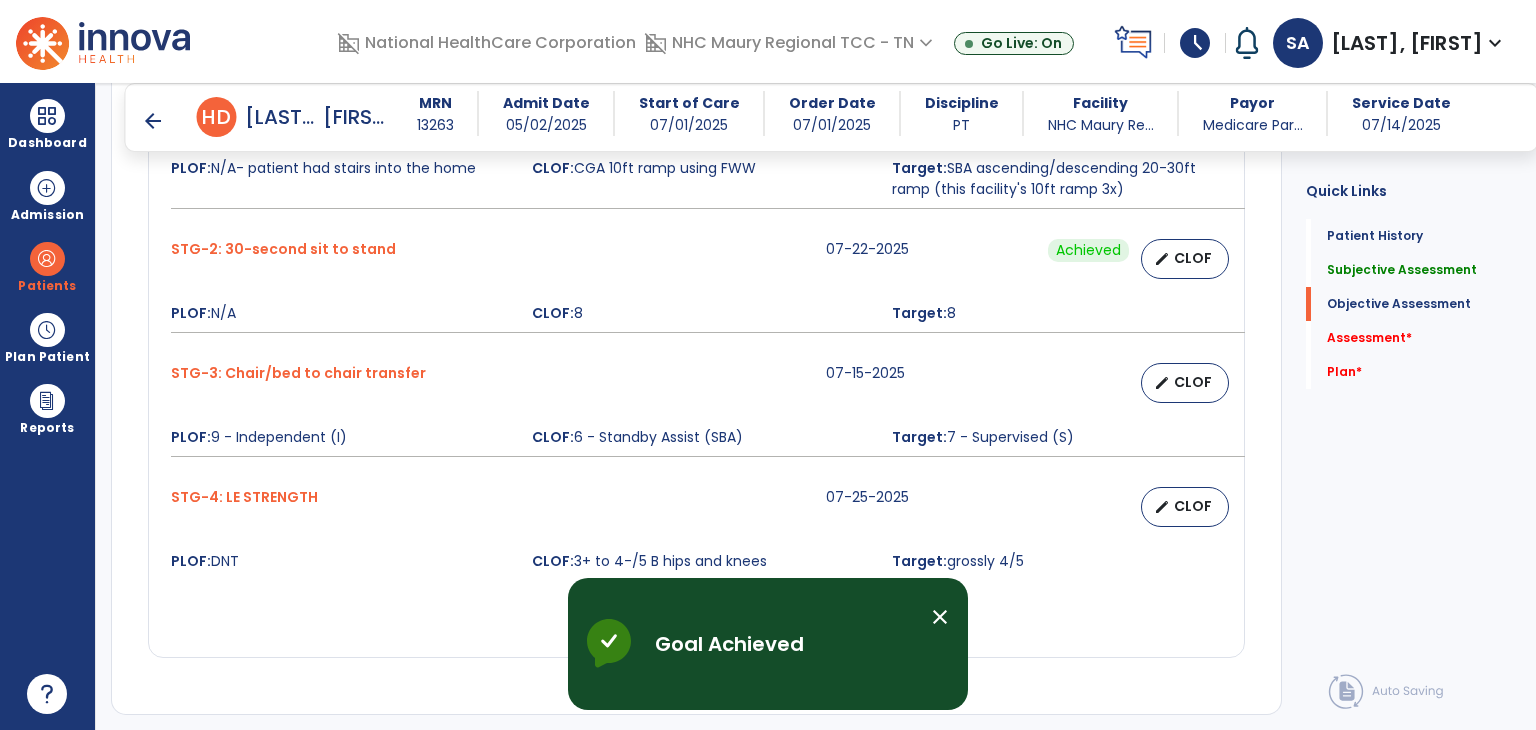 scroll, scrollTop: 1021, scrollLeft: 0, axis: vertical 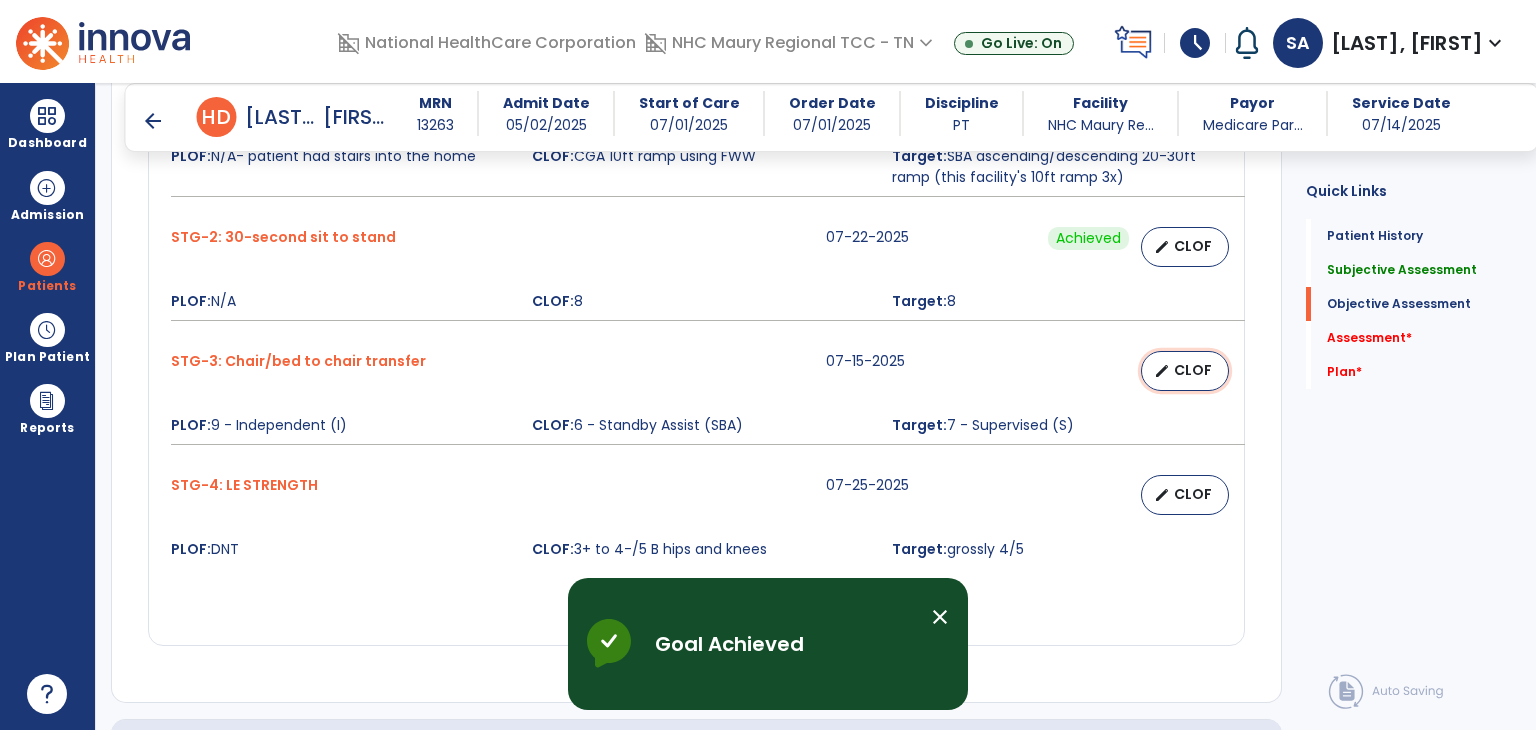 click on "CLOF" at bounding box center [1193, 370] 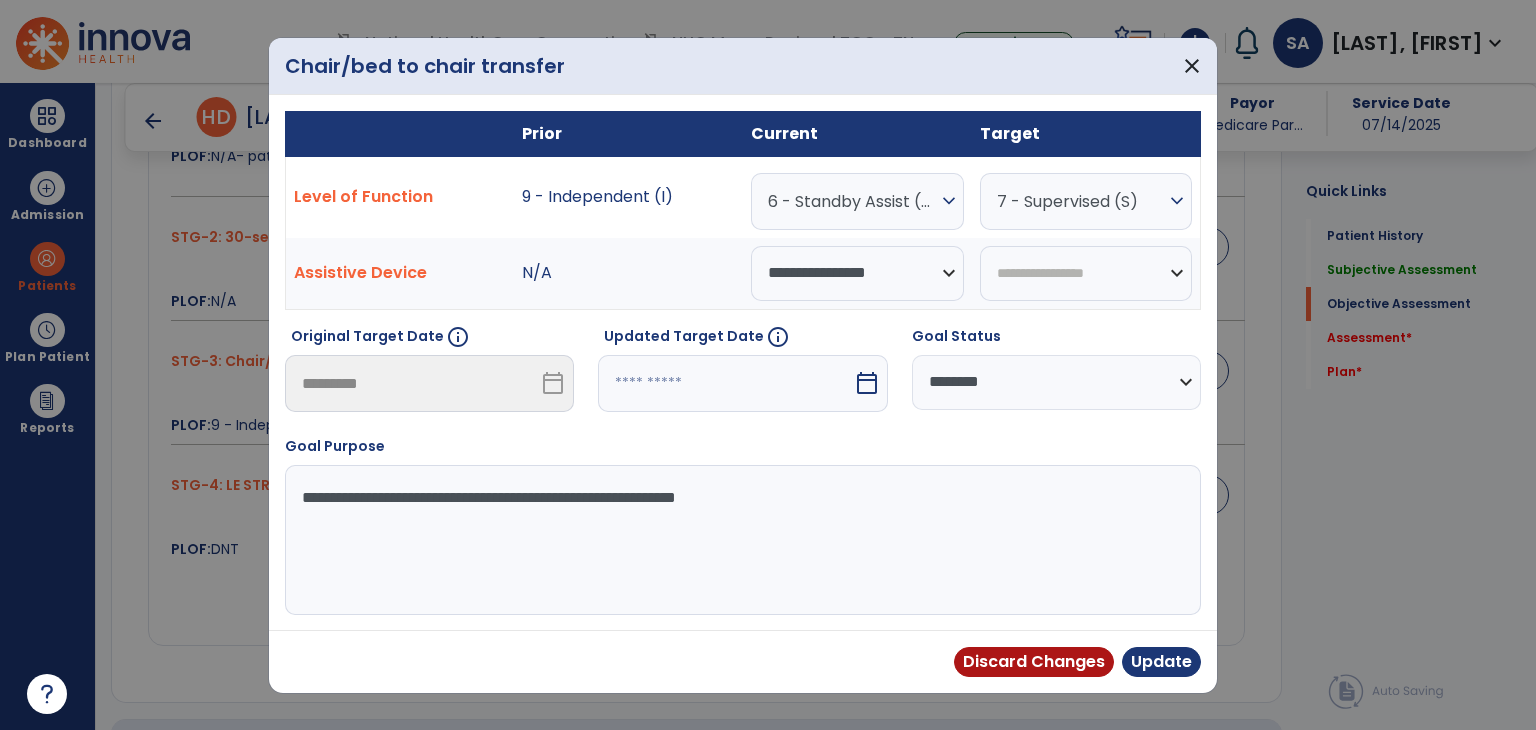 click on "6 - Standby Assist (SBA)" at bounding box center (852, 201) 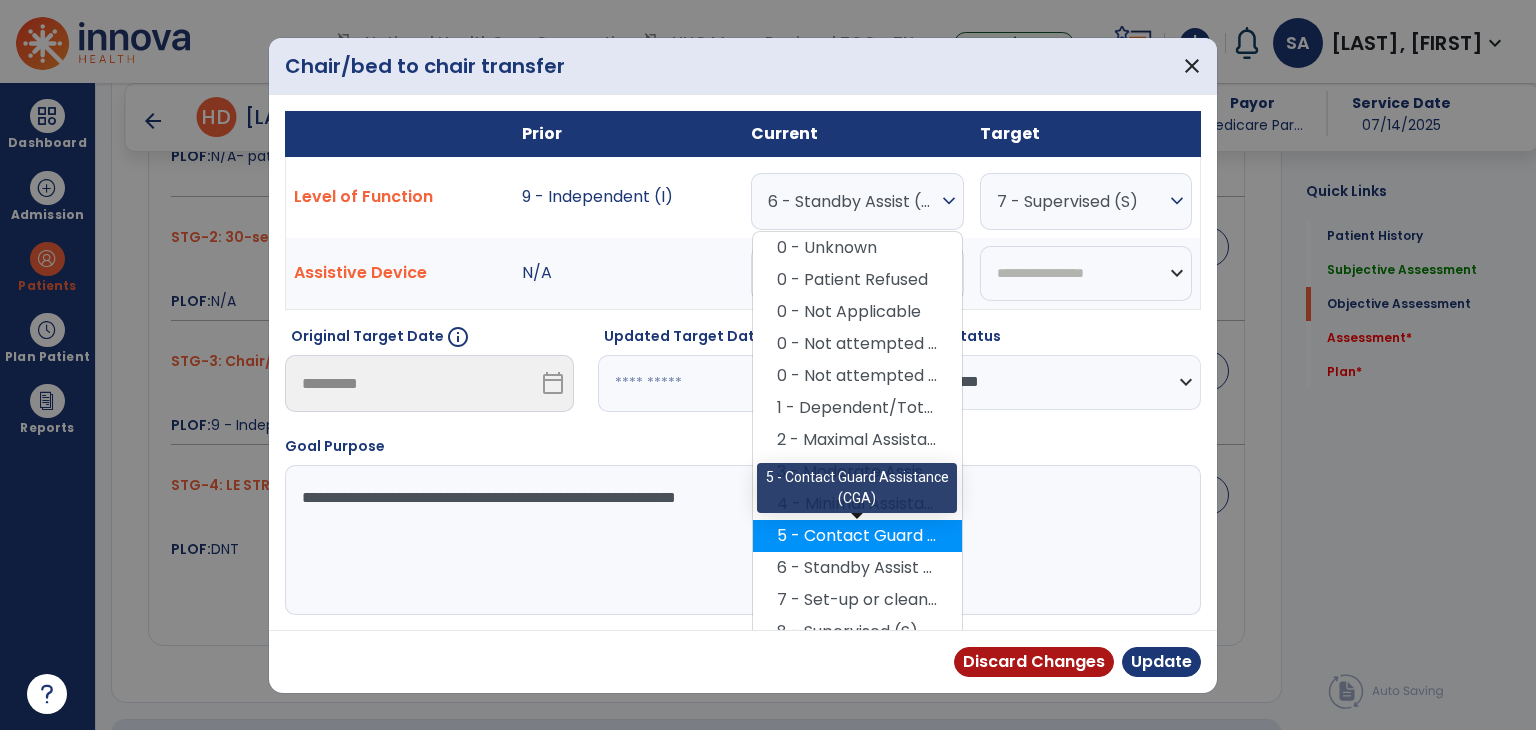 scroll, scrollTop: 82, scrollLeft: 0, axis: vertical 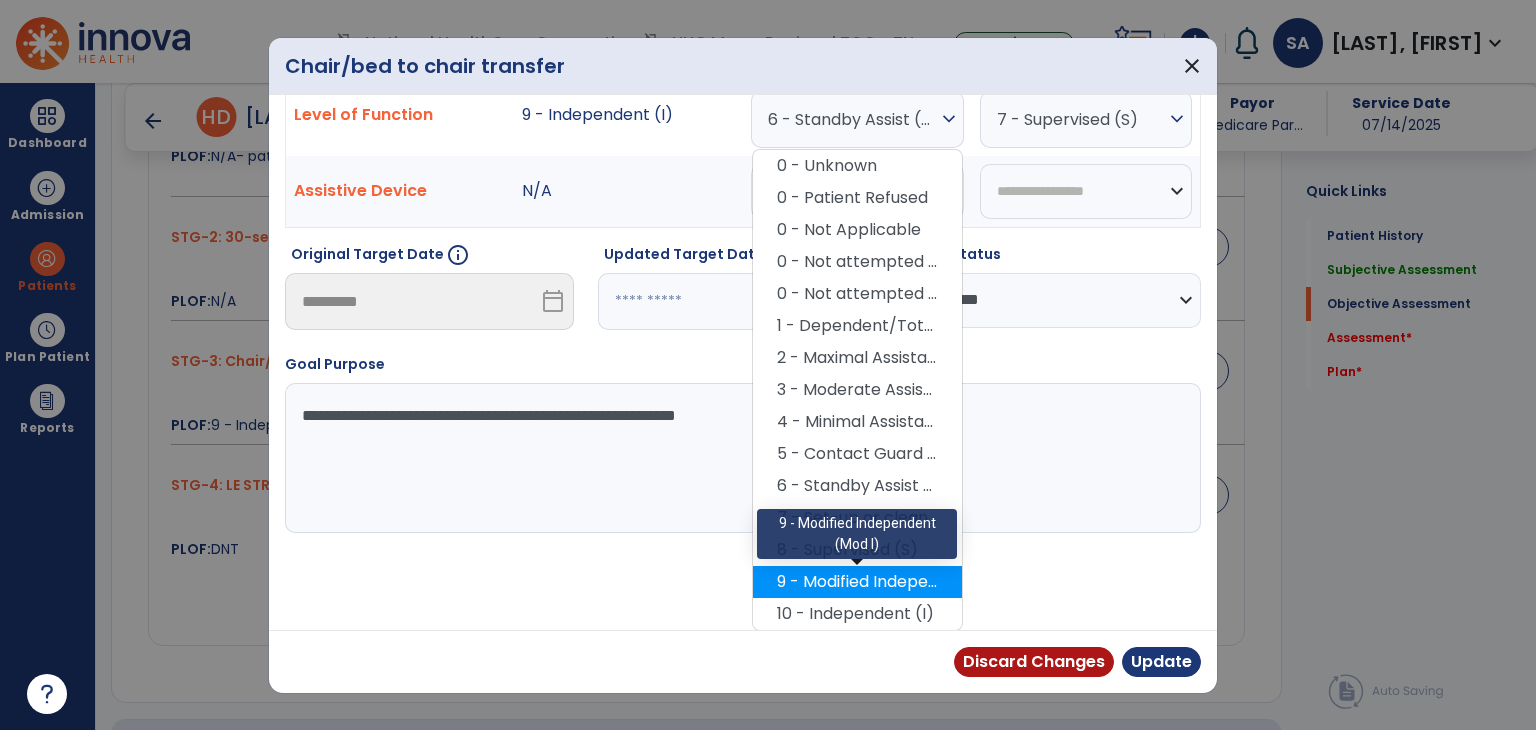 click on "9 - Modified Independent (Mod I)" at bounding box center [857, 582] 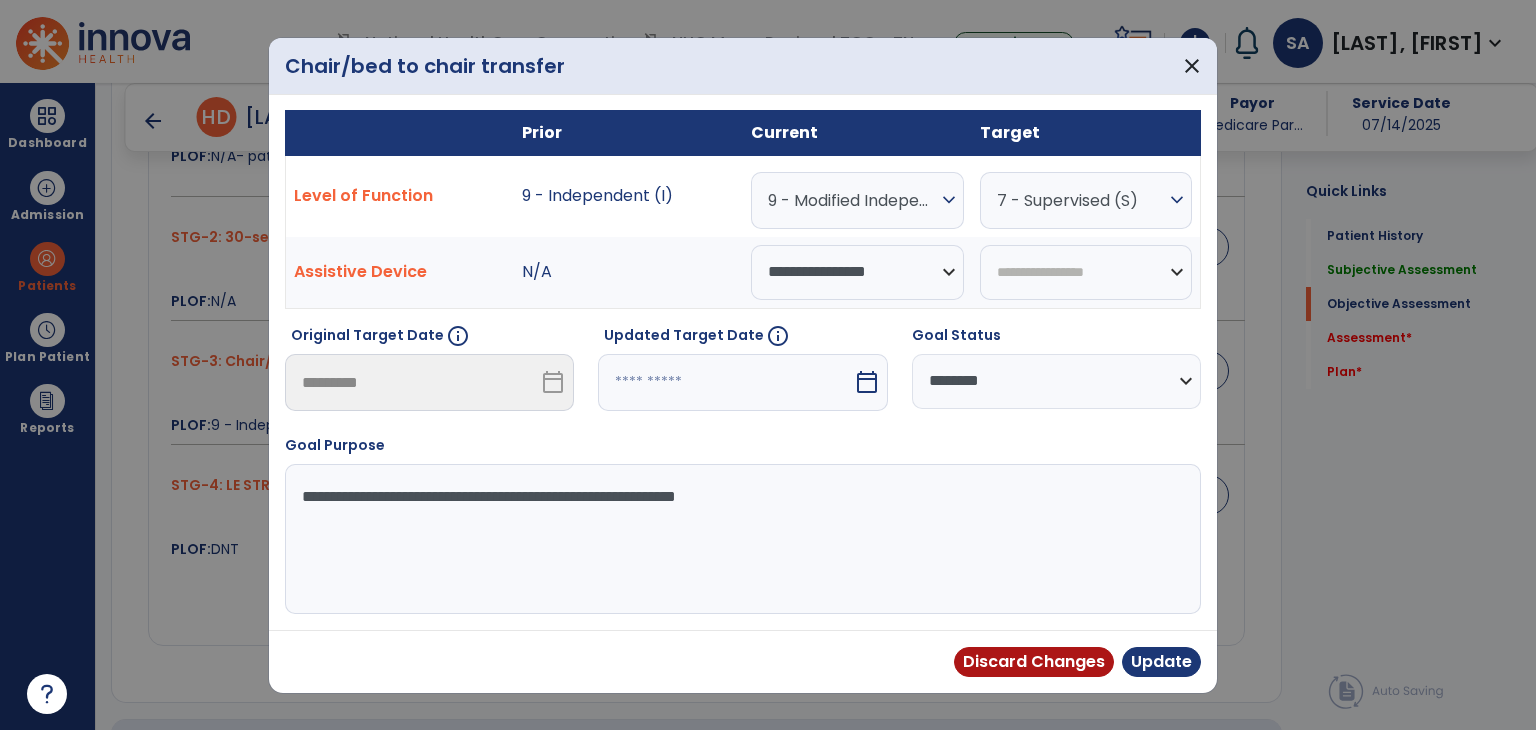 scroll, scrollTop: 0, scrollLeft: 0, axis: both 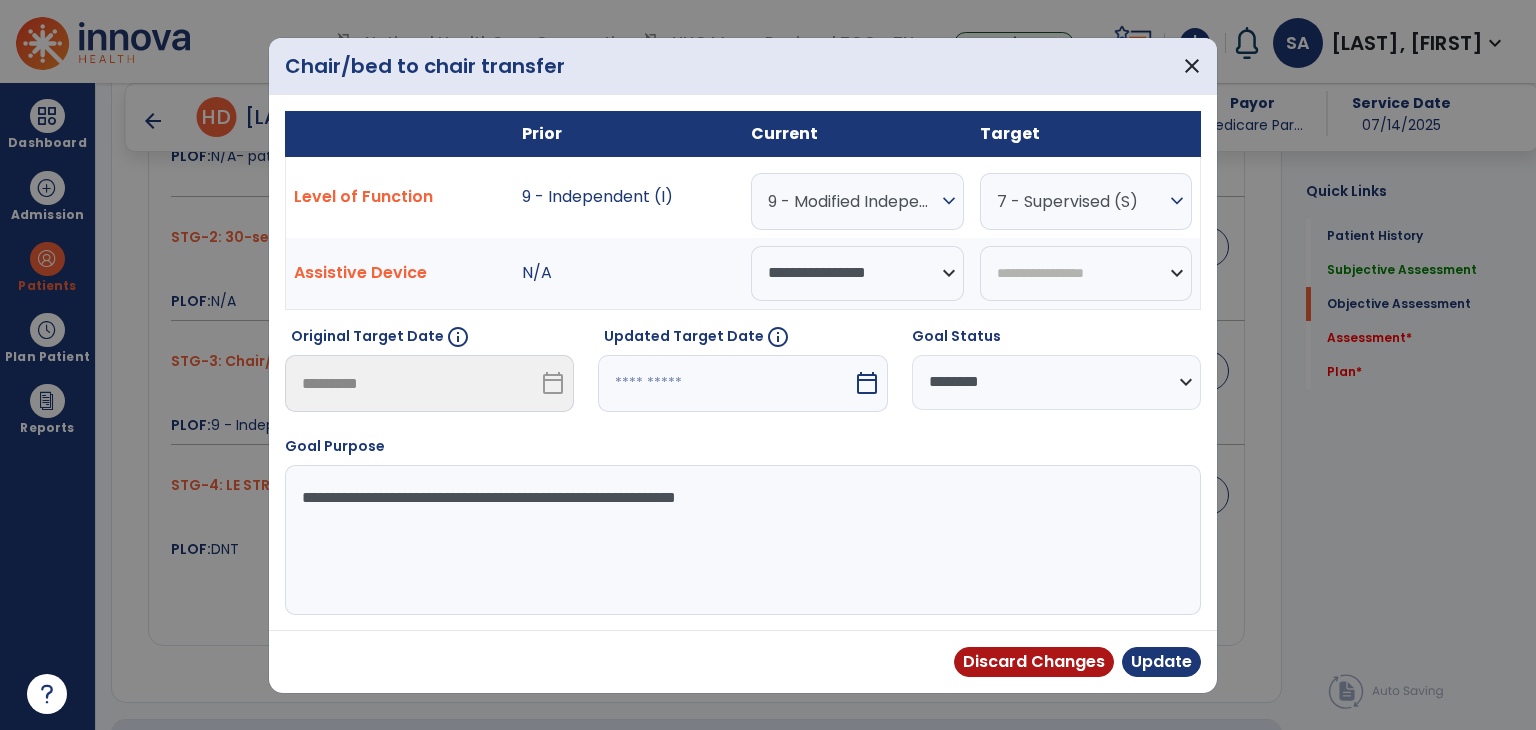 drag, startPoint x: 990, startPoint y: 387, endPoint x: 974, endPoint y: 483, distance: 97.3242 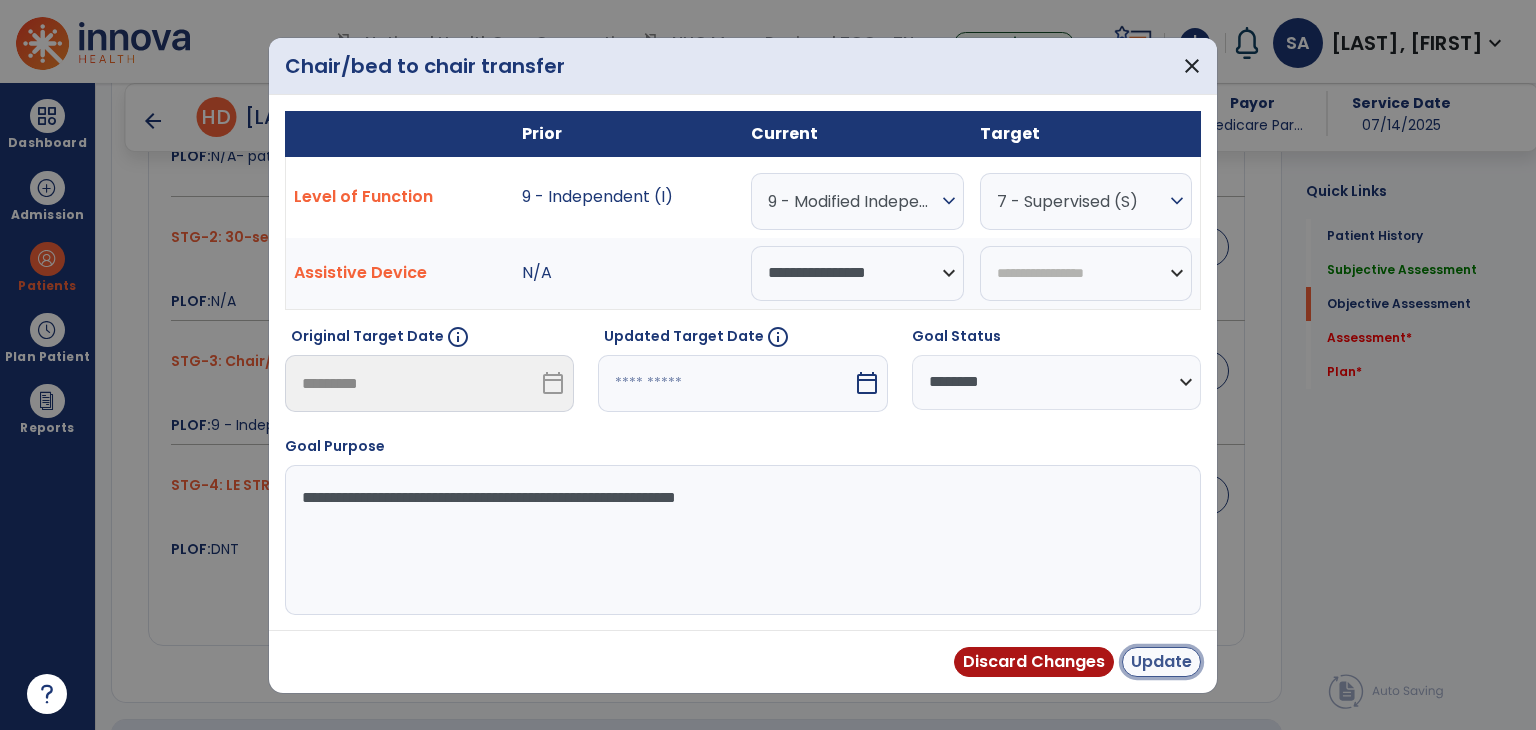 click on "Update" at bounding box center (1161, 662) 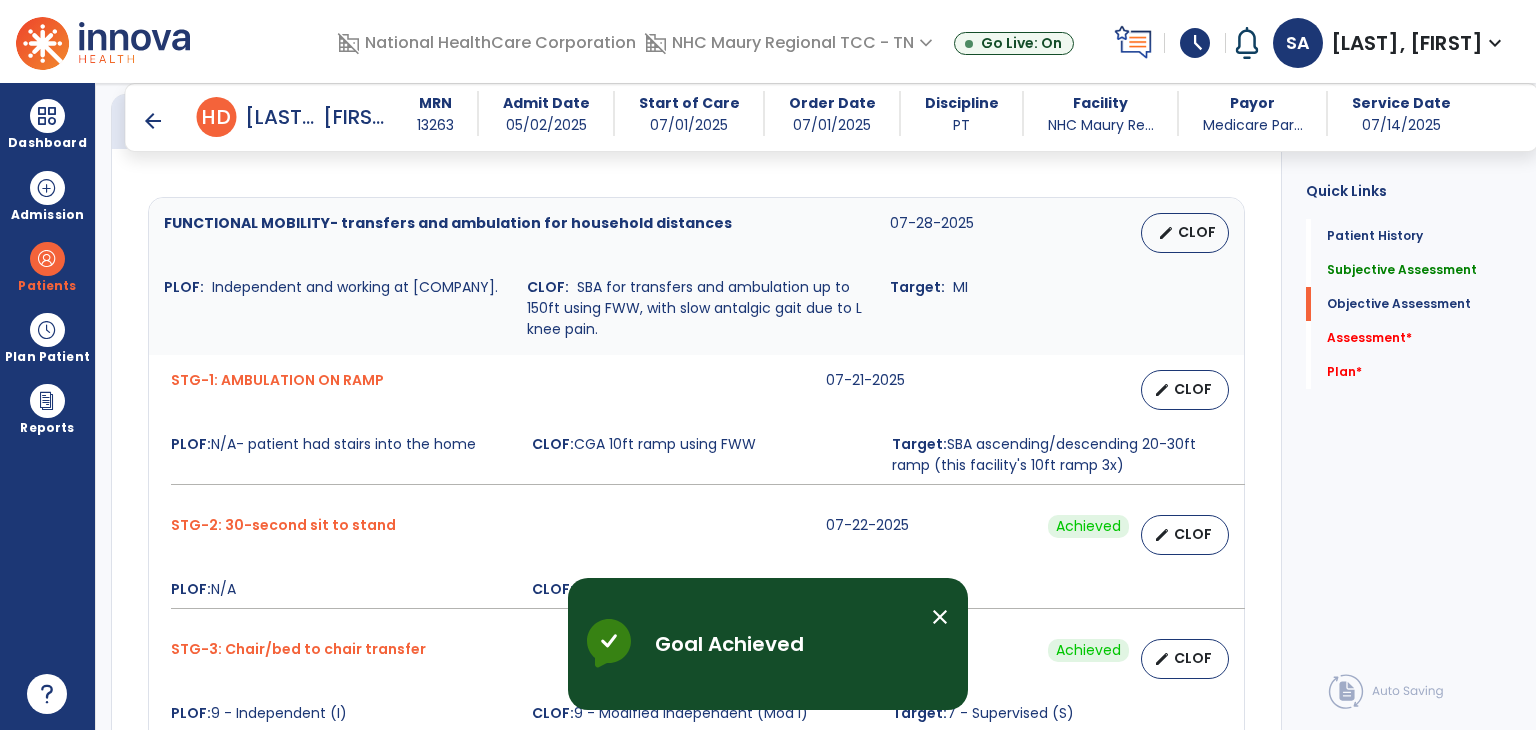 scroll, scrollTop: 728, scrollLeft: 0, axis: vertical 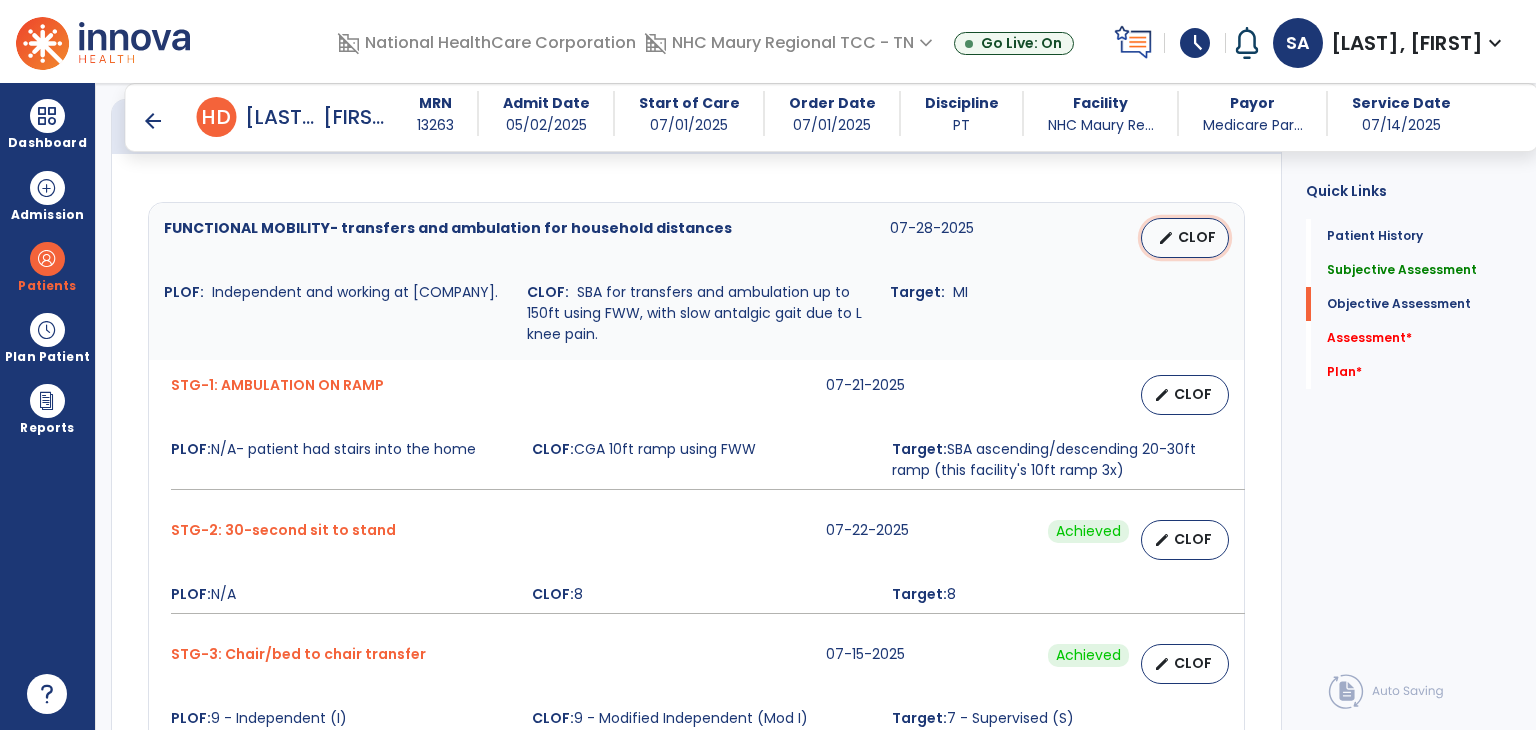 click on "CLOF" at bounding box center [1197, 237] 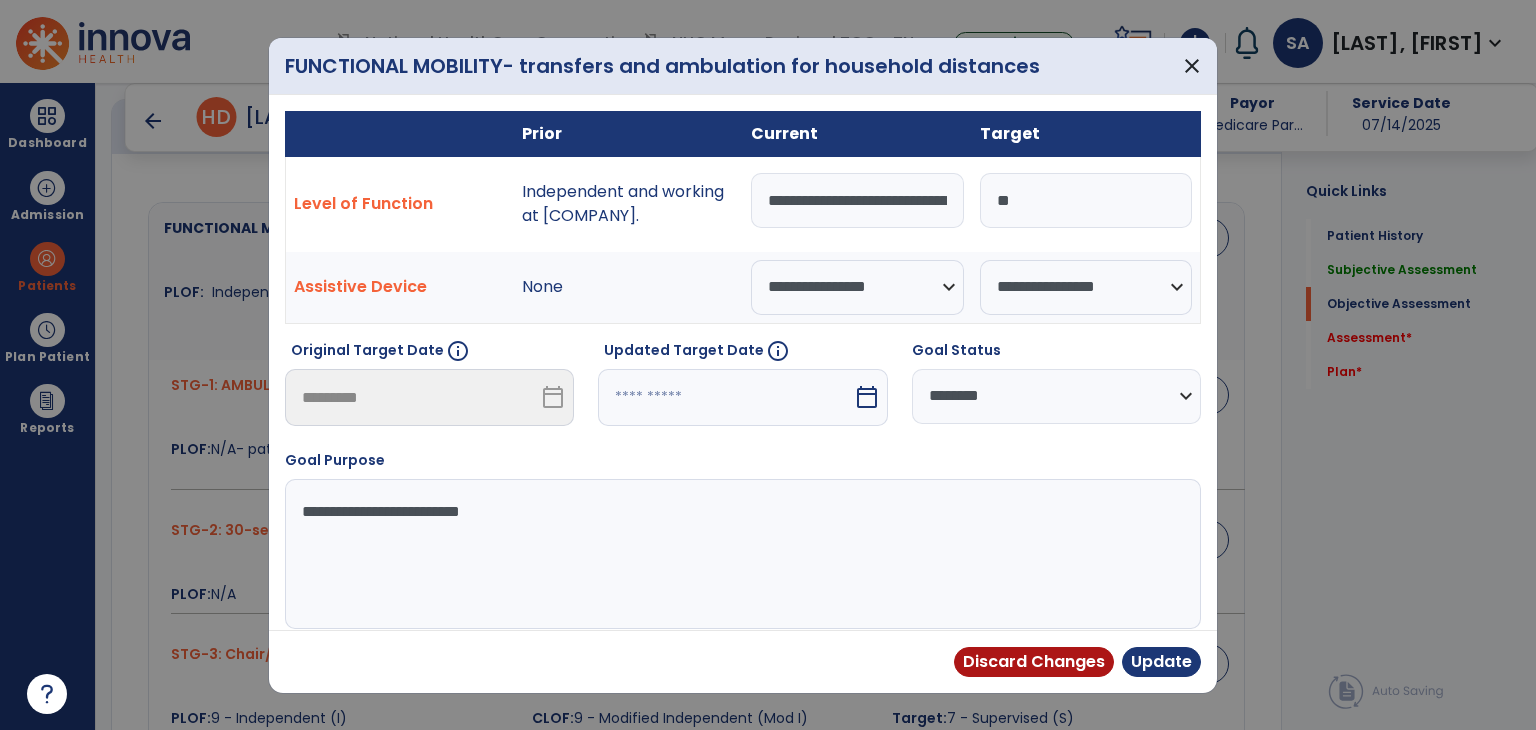 click on "**********" at bounding box center [857, 200] 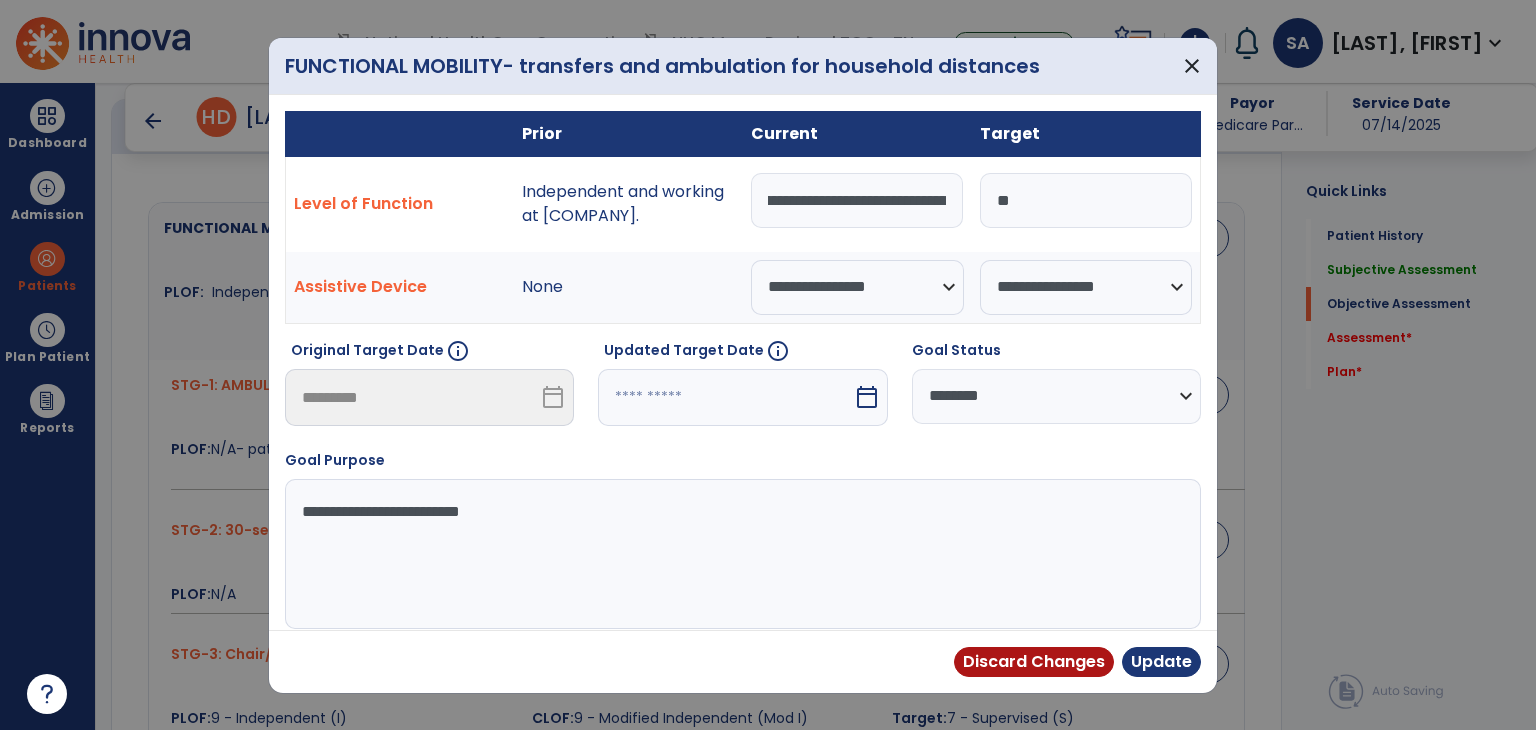 scroll, scrollTop: 0, scrollLeft: 603, axis: horizontal 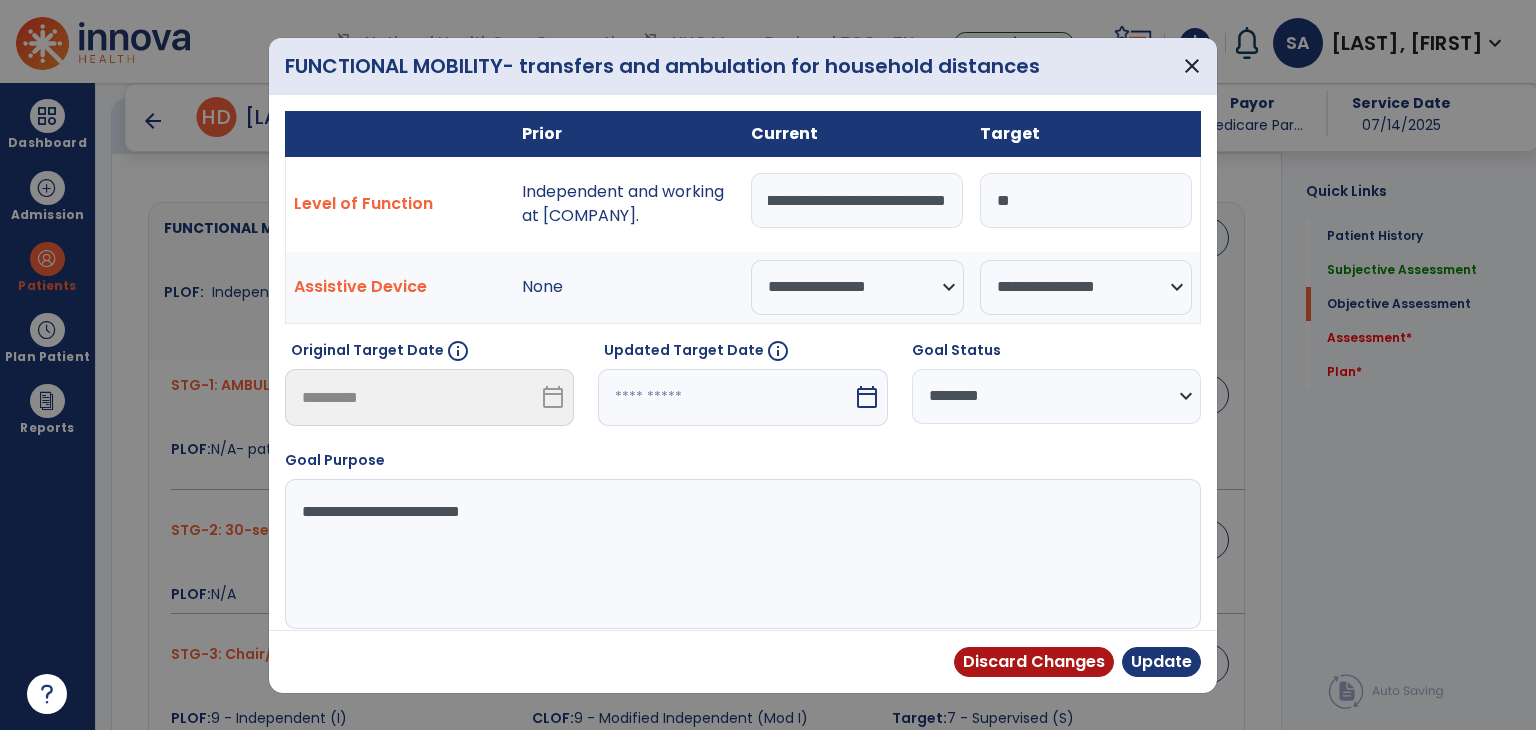 drag, startPoint x: 761, startPoint y: 190, endPoint x: 1015, endPoint y: 229, distance: 256.97665 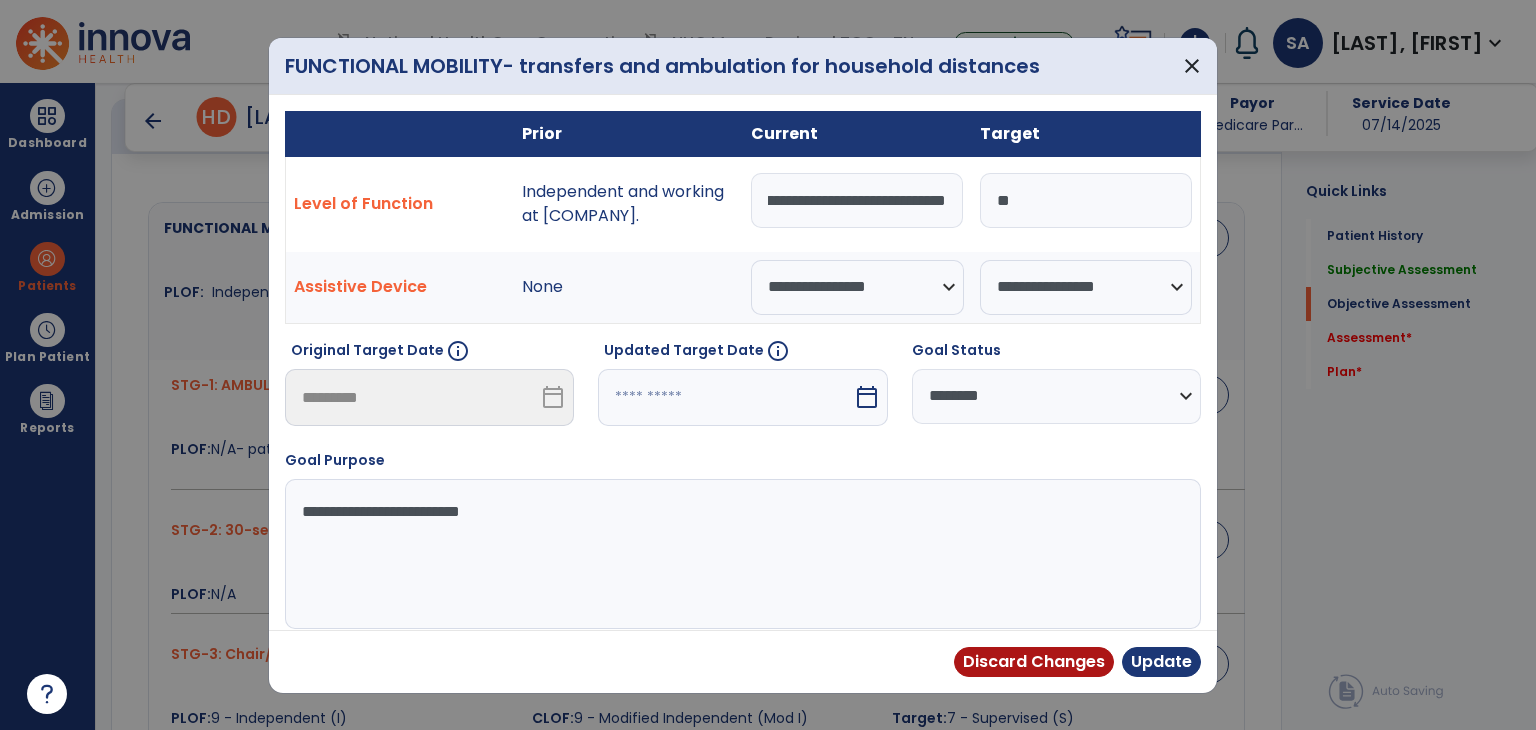 scroll, scrollTop: 0, scrollLeft: 475, axis: horizontal 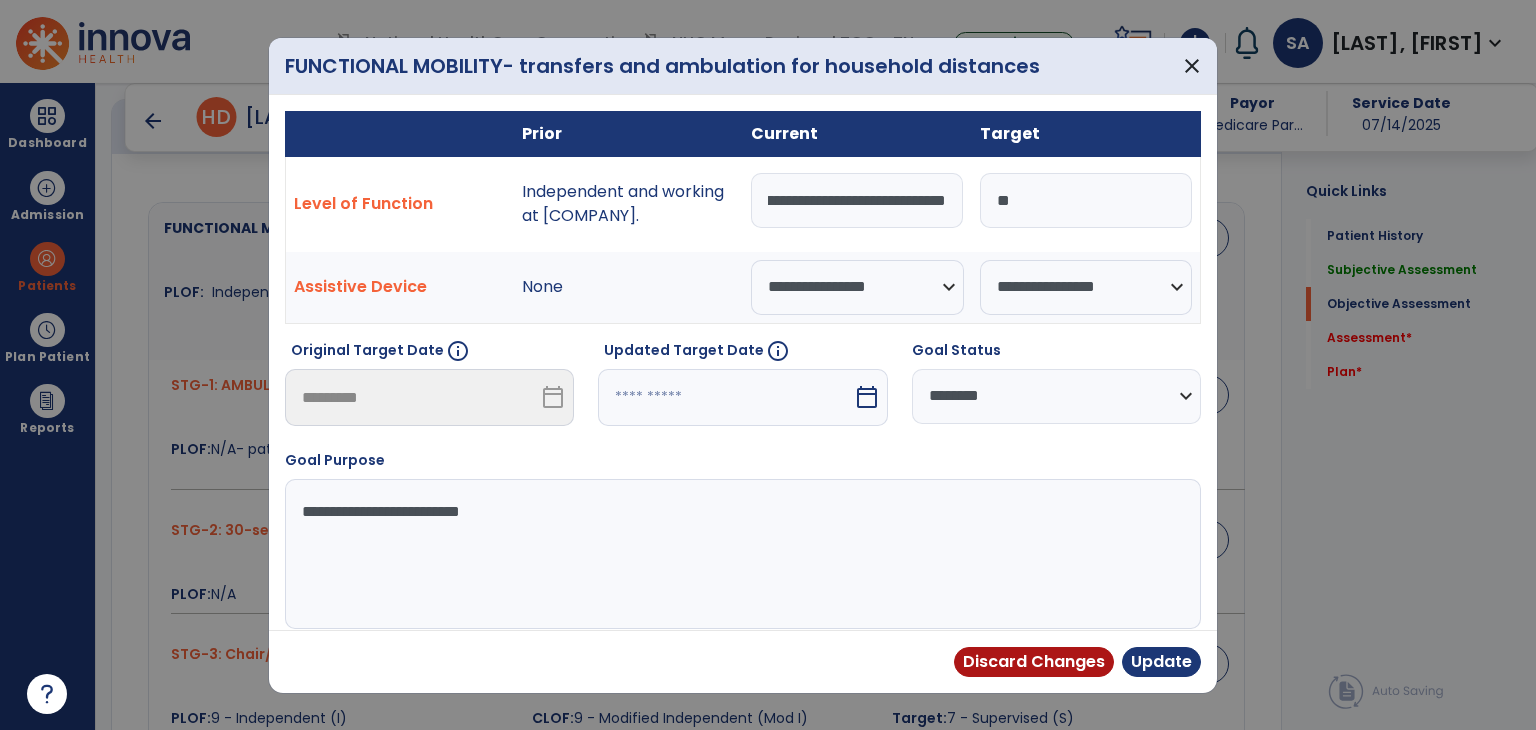 type on "**********" 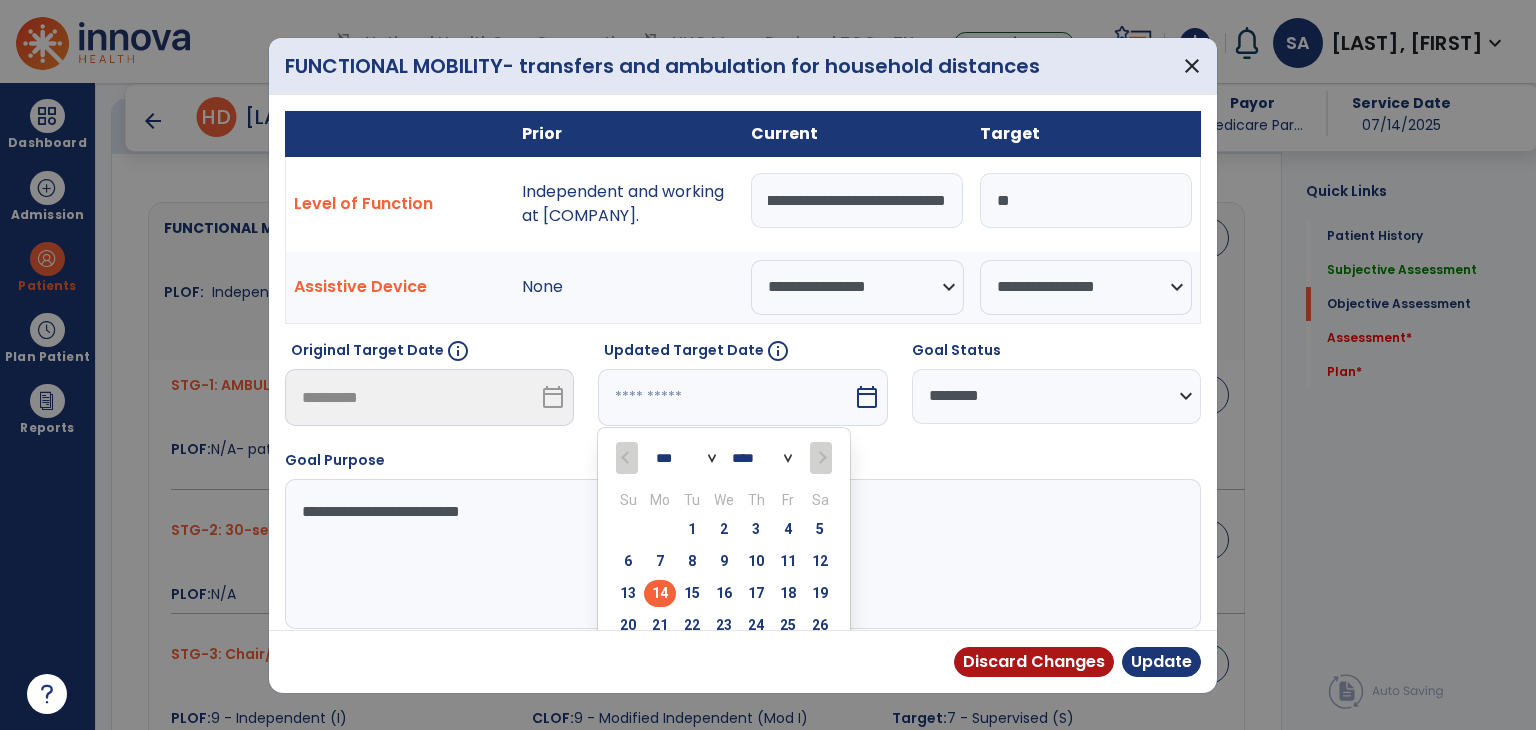 scroll, scrollTop: 0, scrollLeft: 0, axis: both 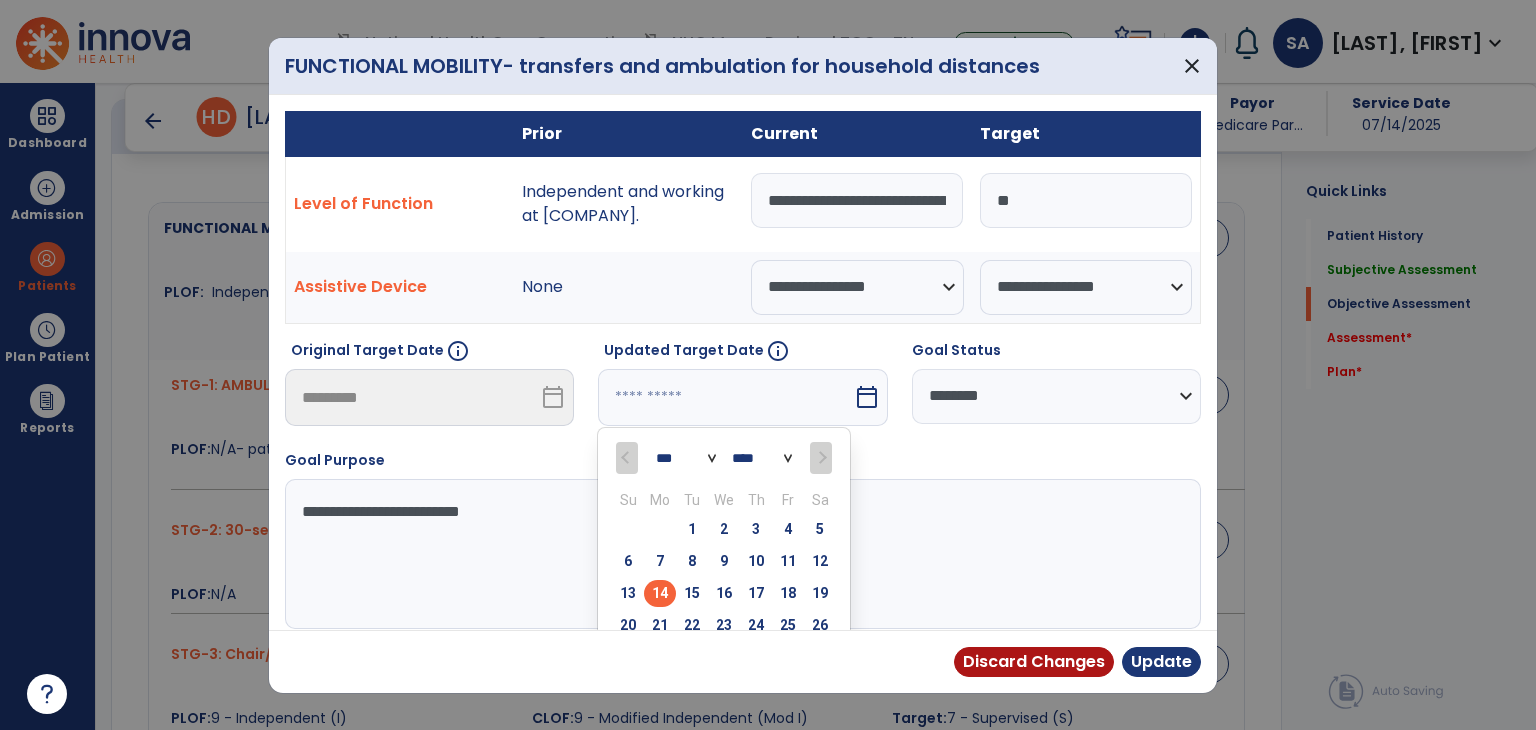 click on "**********" at bounding box center (741, 554) 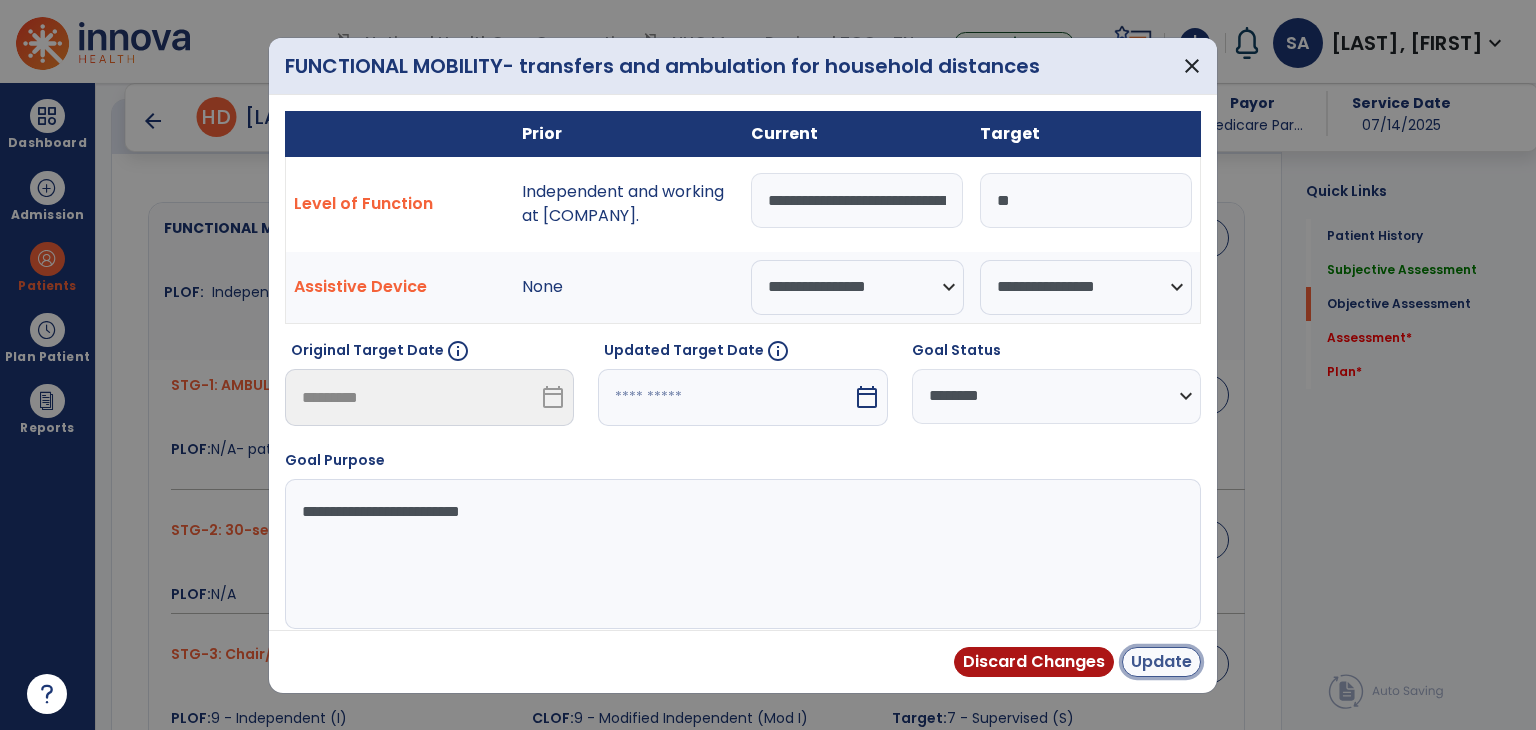 click on "Update" at bounding box center [1161, 662] 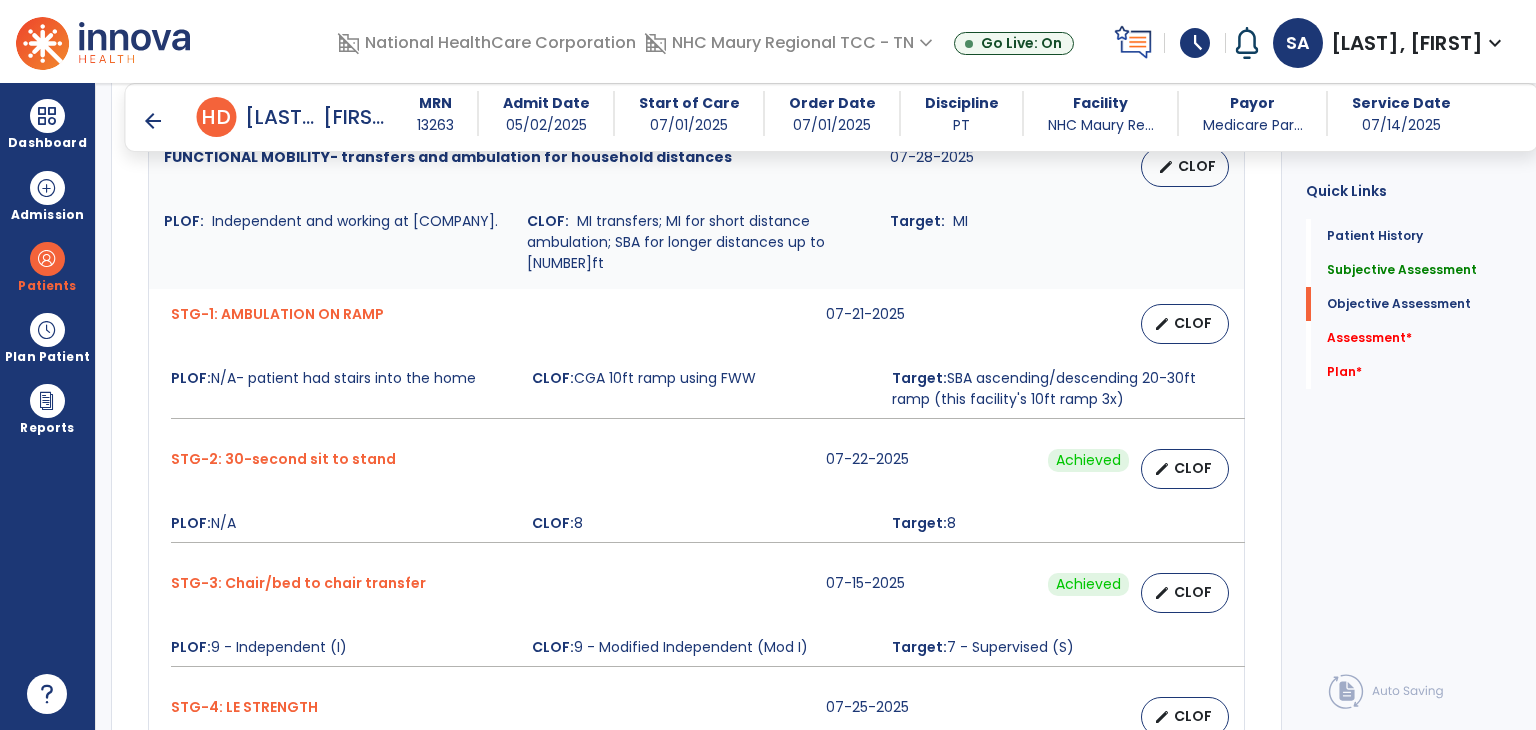 scroll, scrollTop: 809, scrollLeft: 0, axis: vertical 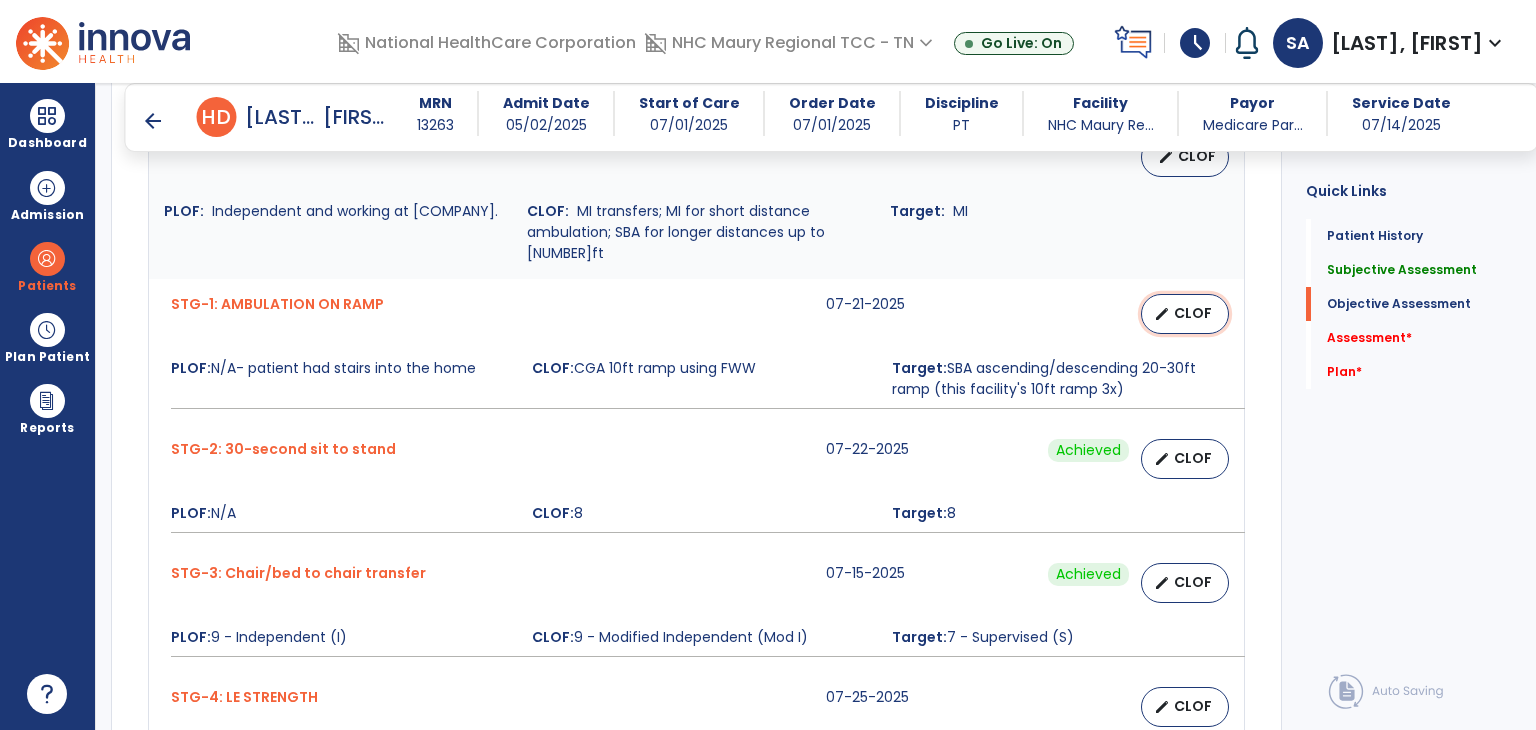 click on "CLOF" at bounding box center [1193, 313] 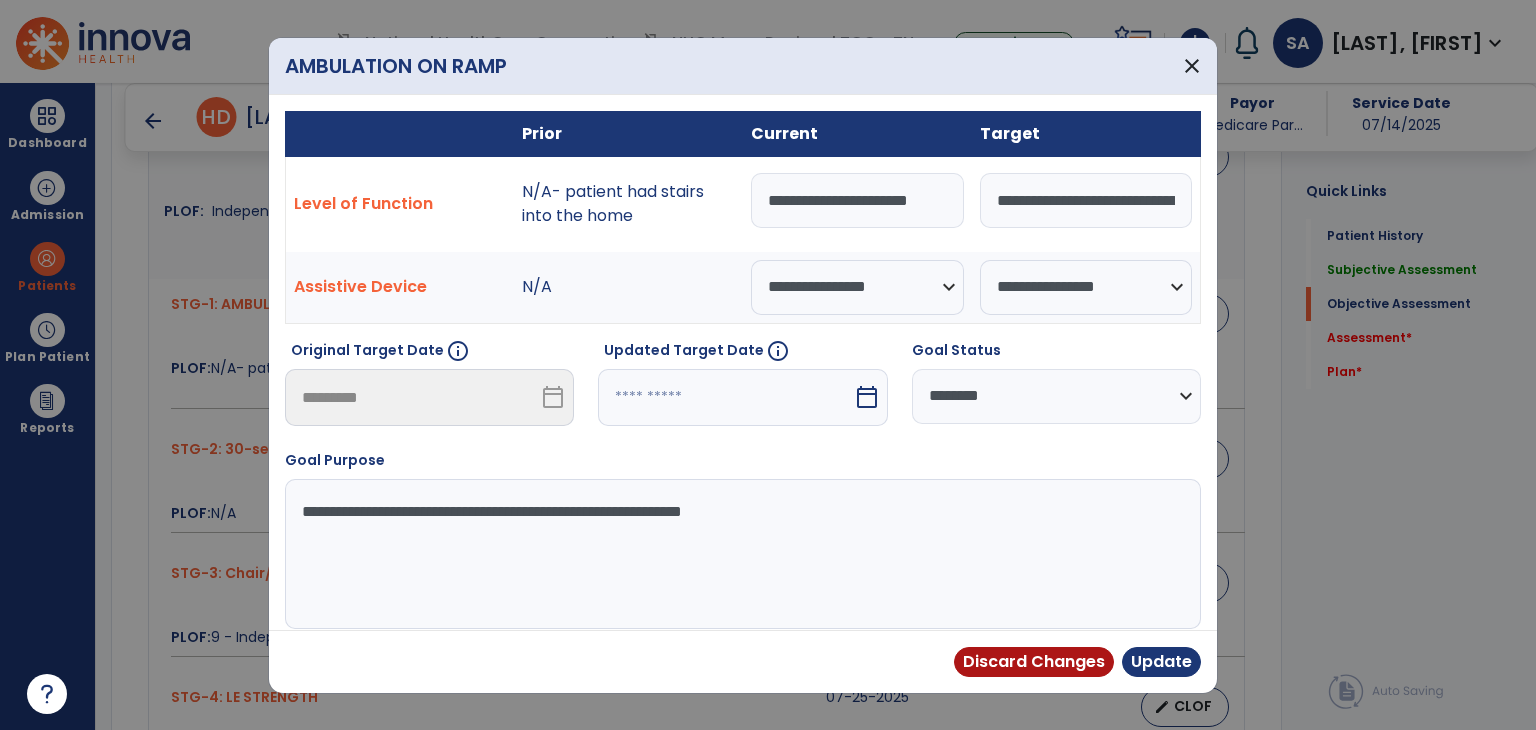 click on "**********" at bounding box center (857, 200) 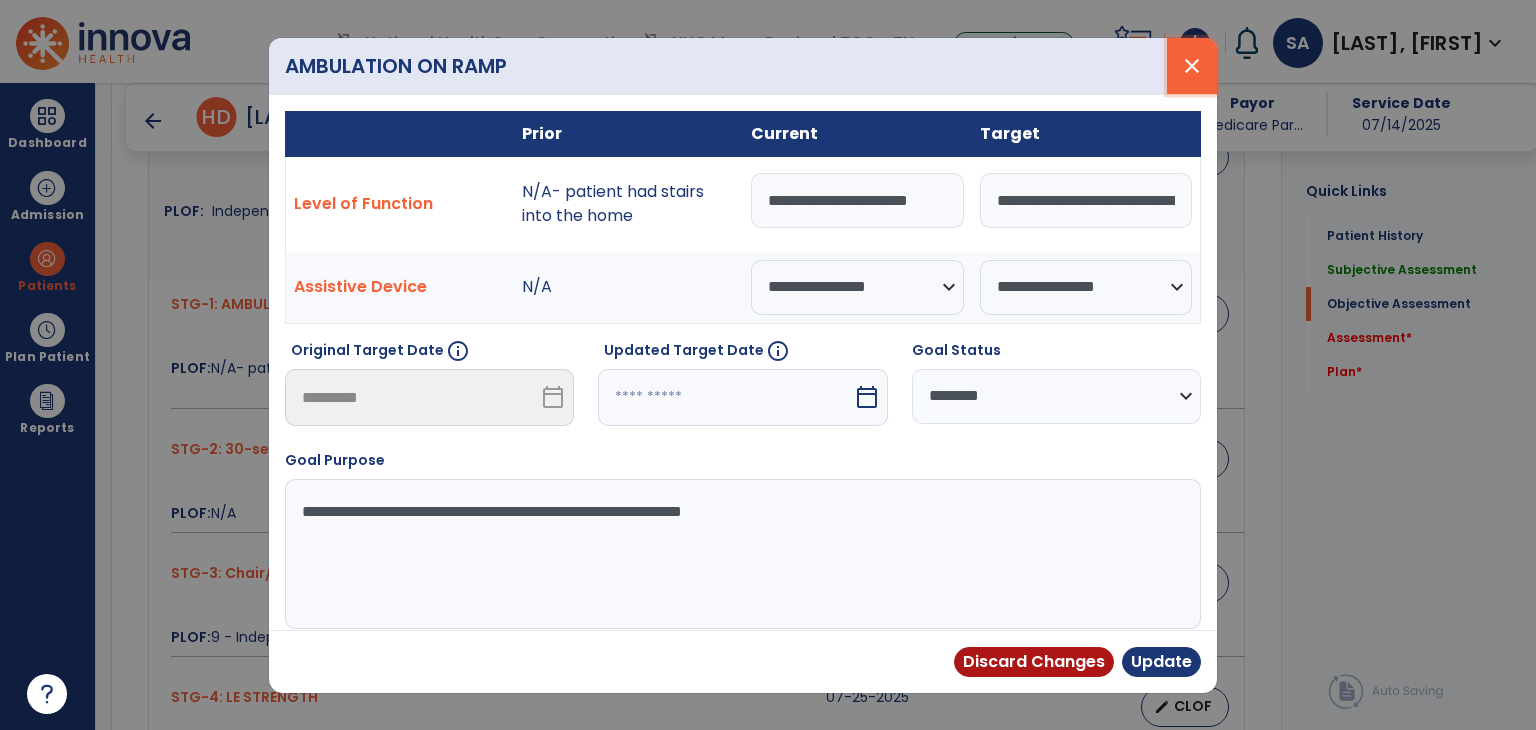 click on "close" at bounding box center [1192, 66] 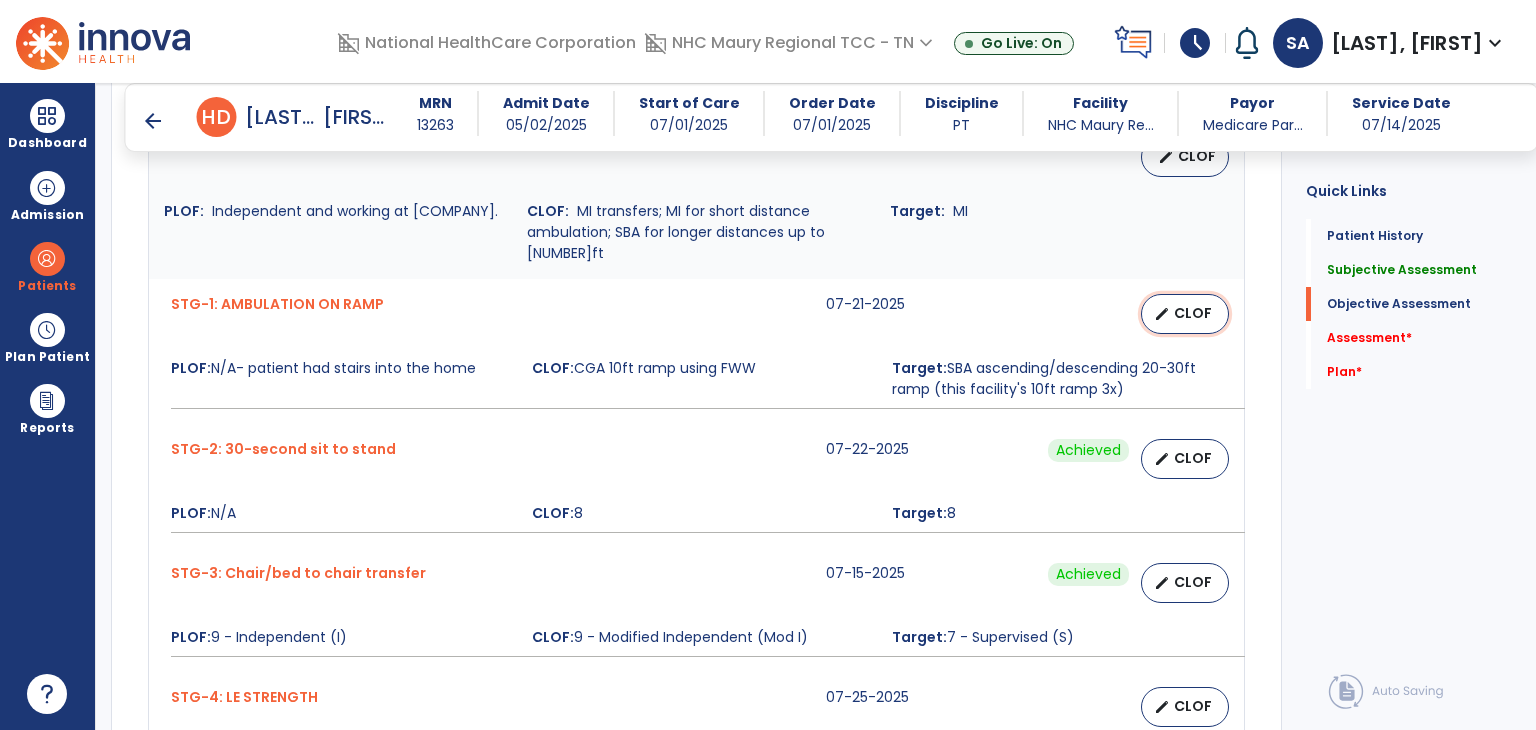 click on "CLOF" at bounding box center [1193, 313] 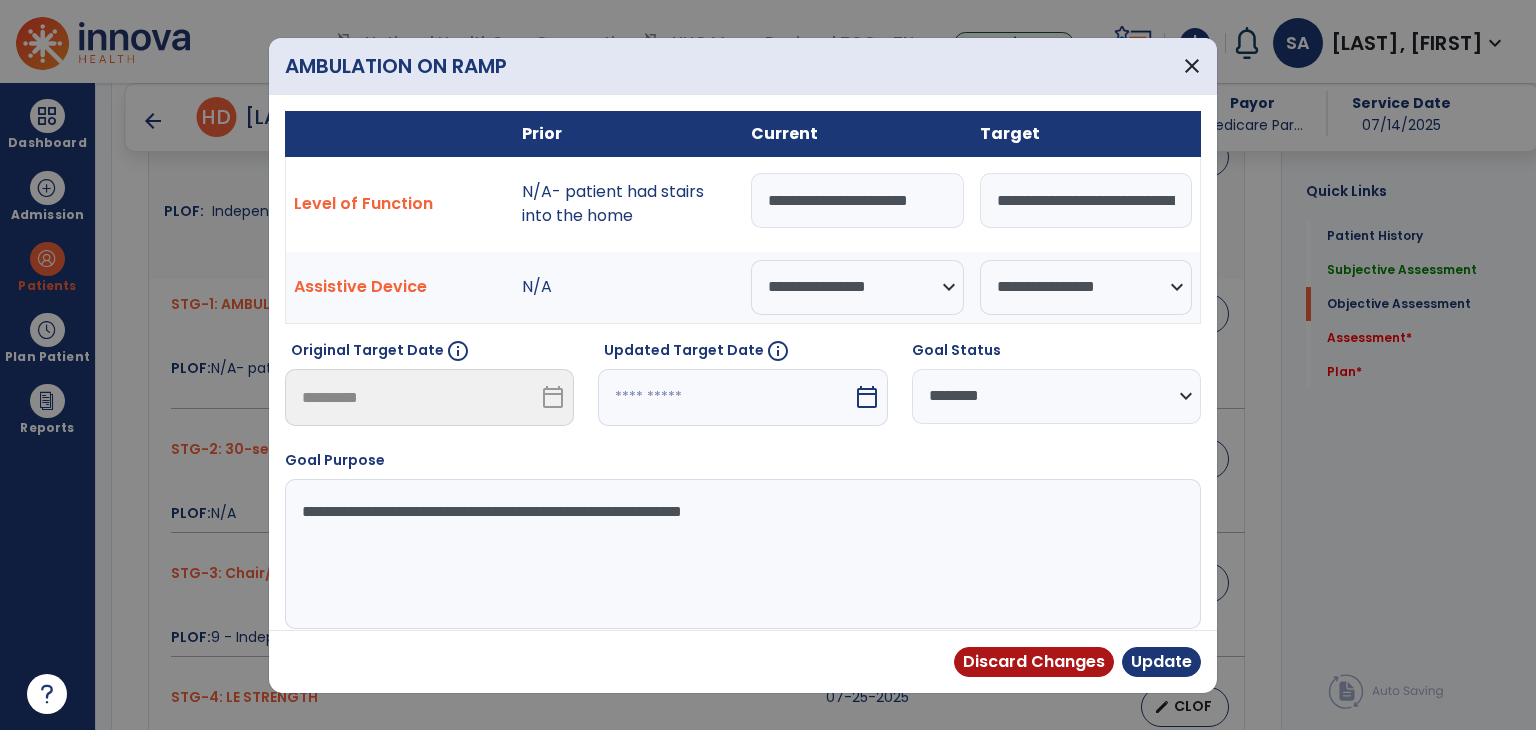 click on "**********" at bounding box center [857, 200] 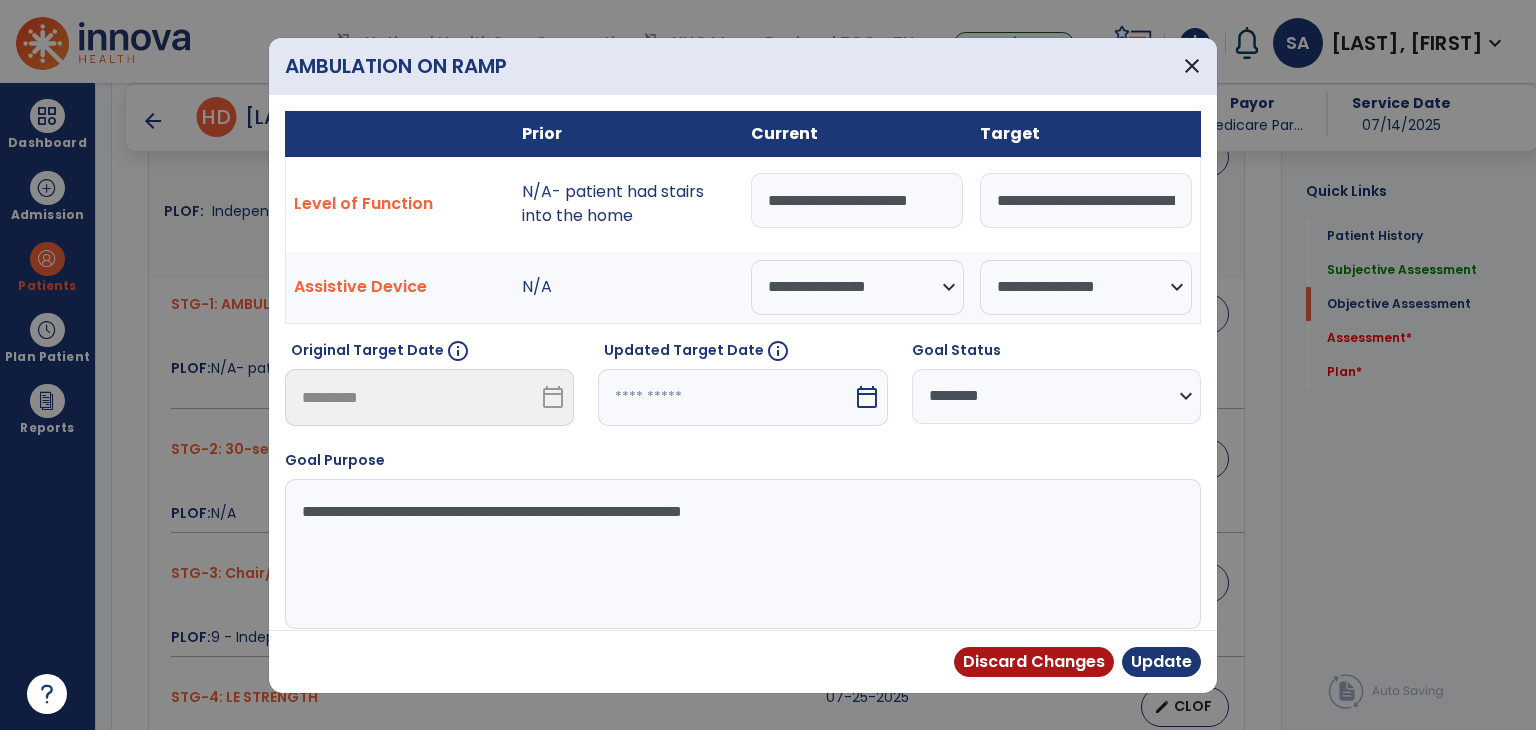 drag, startPoint x: 756, startPoint y: 193, endPoint x: 957, endPoint y: 234, distance: 205.13898 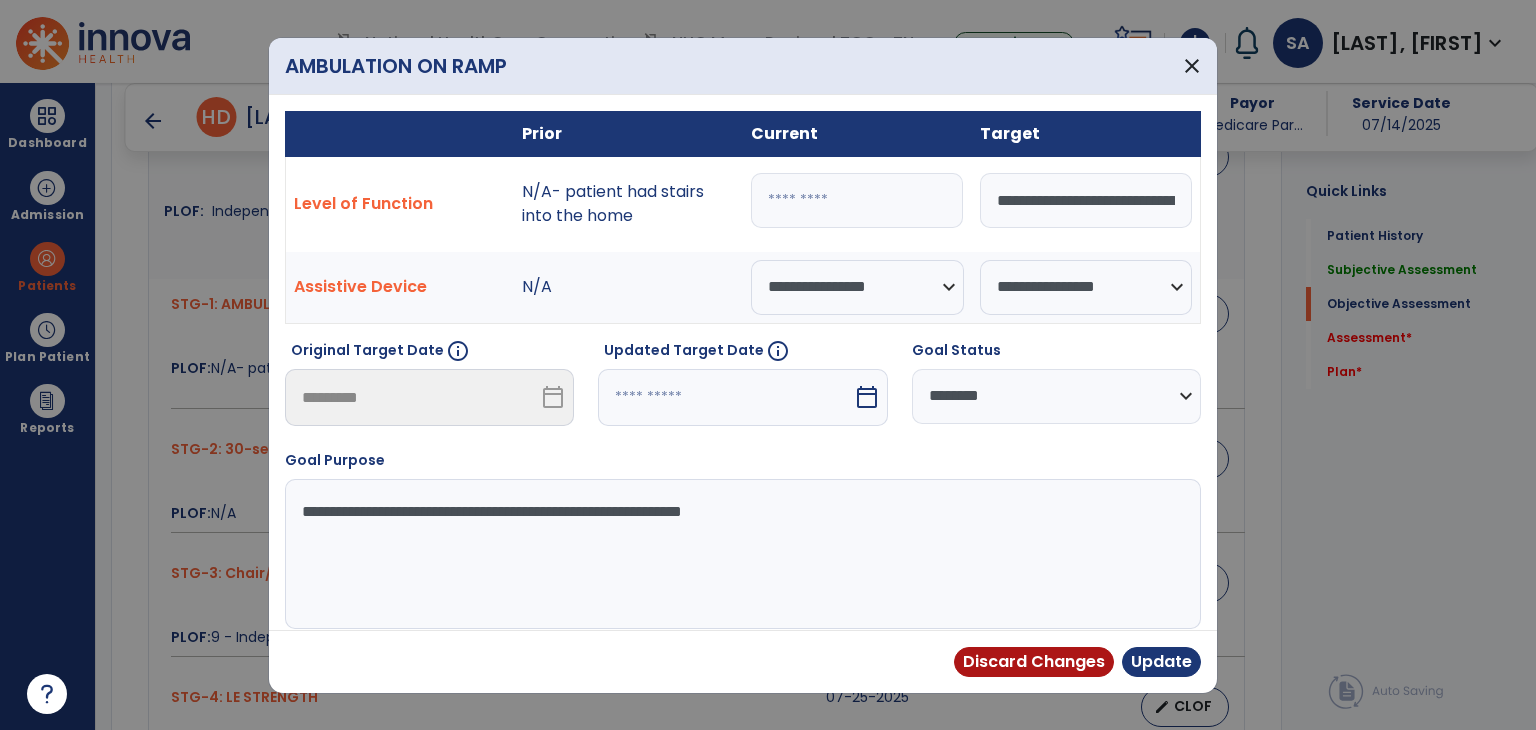 scroll, scrollTop: 0, scrollLeft: 0, axis: both 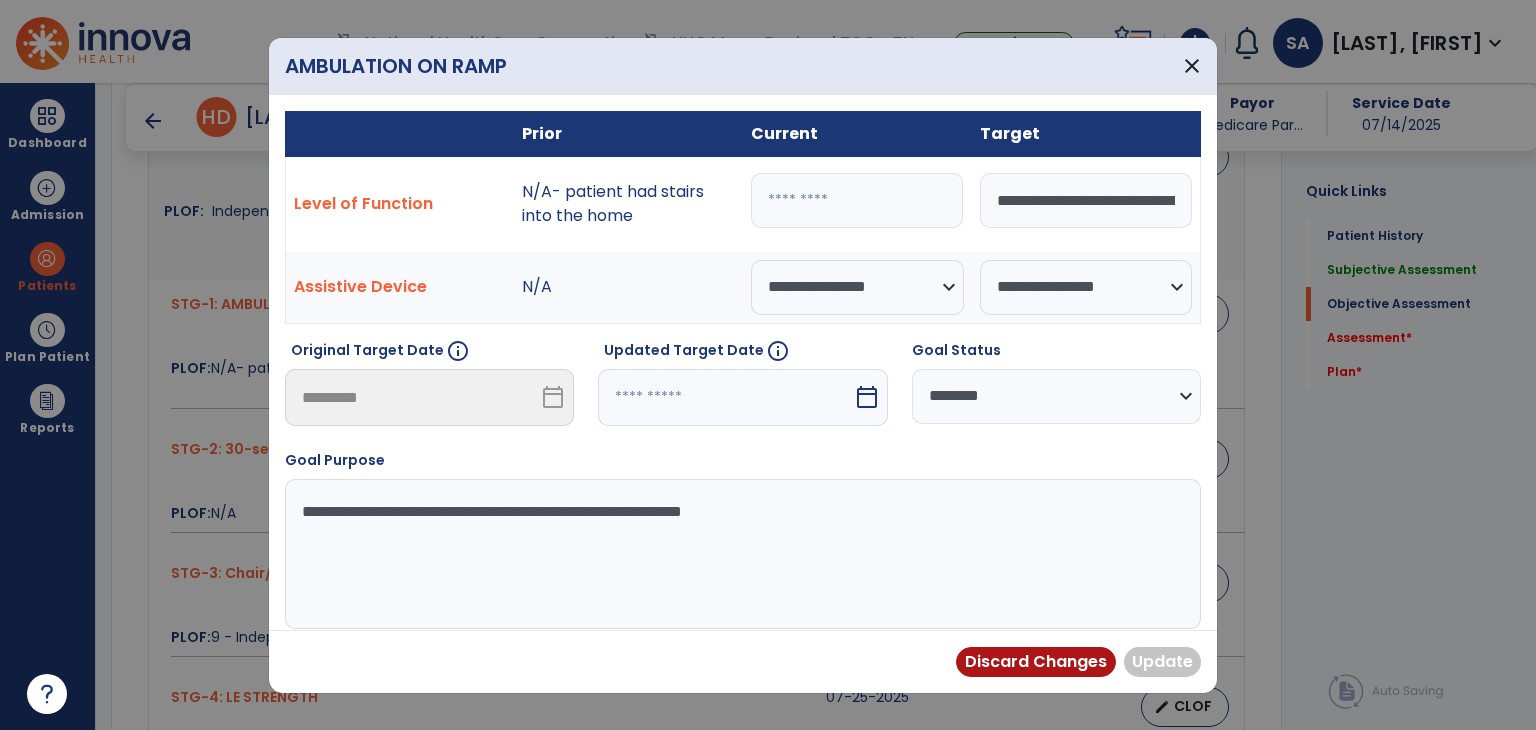 paste on "**********" 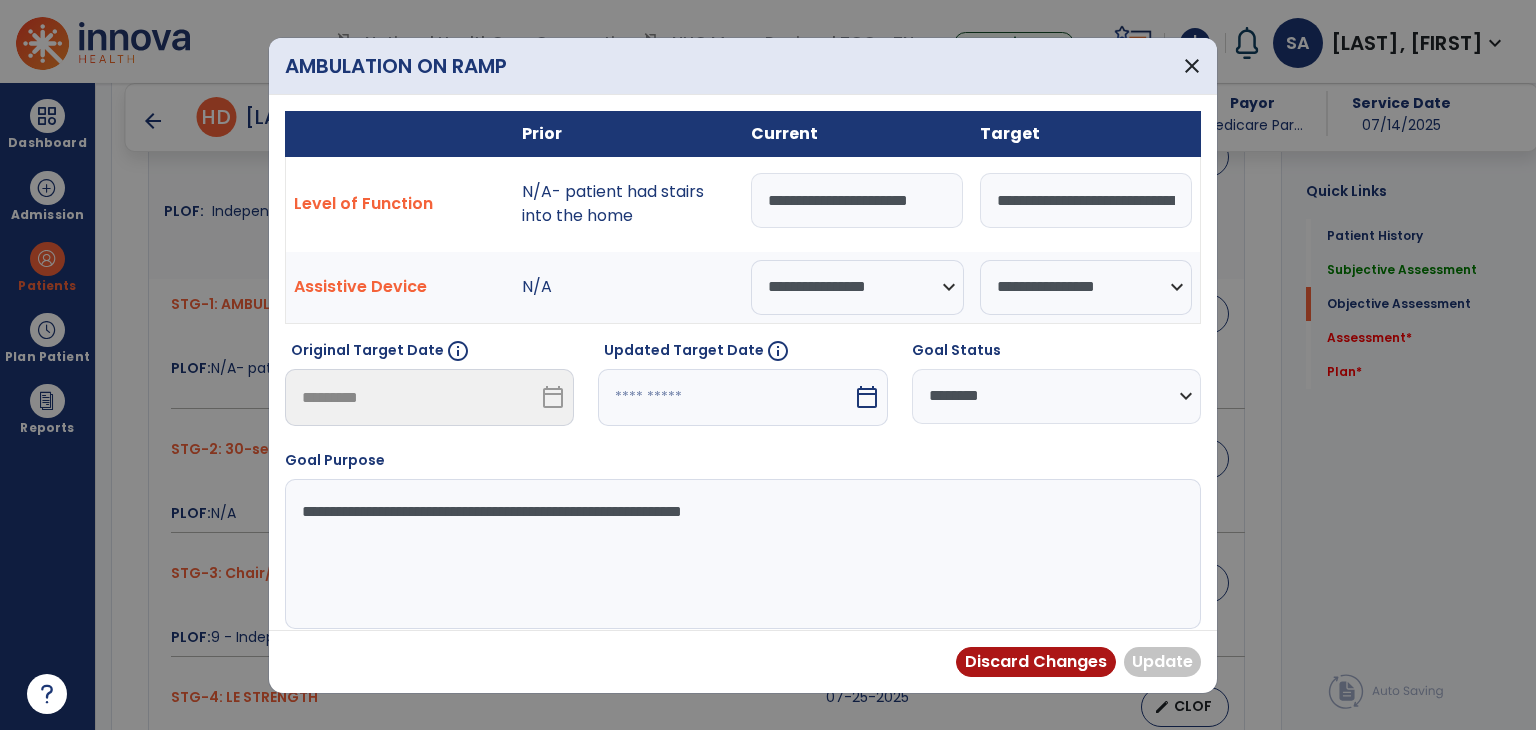 scroll, scrollTop: 0, scrollLeft: 27, axis: horizontal 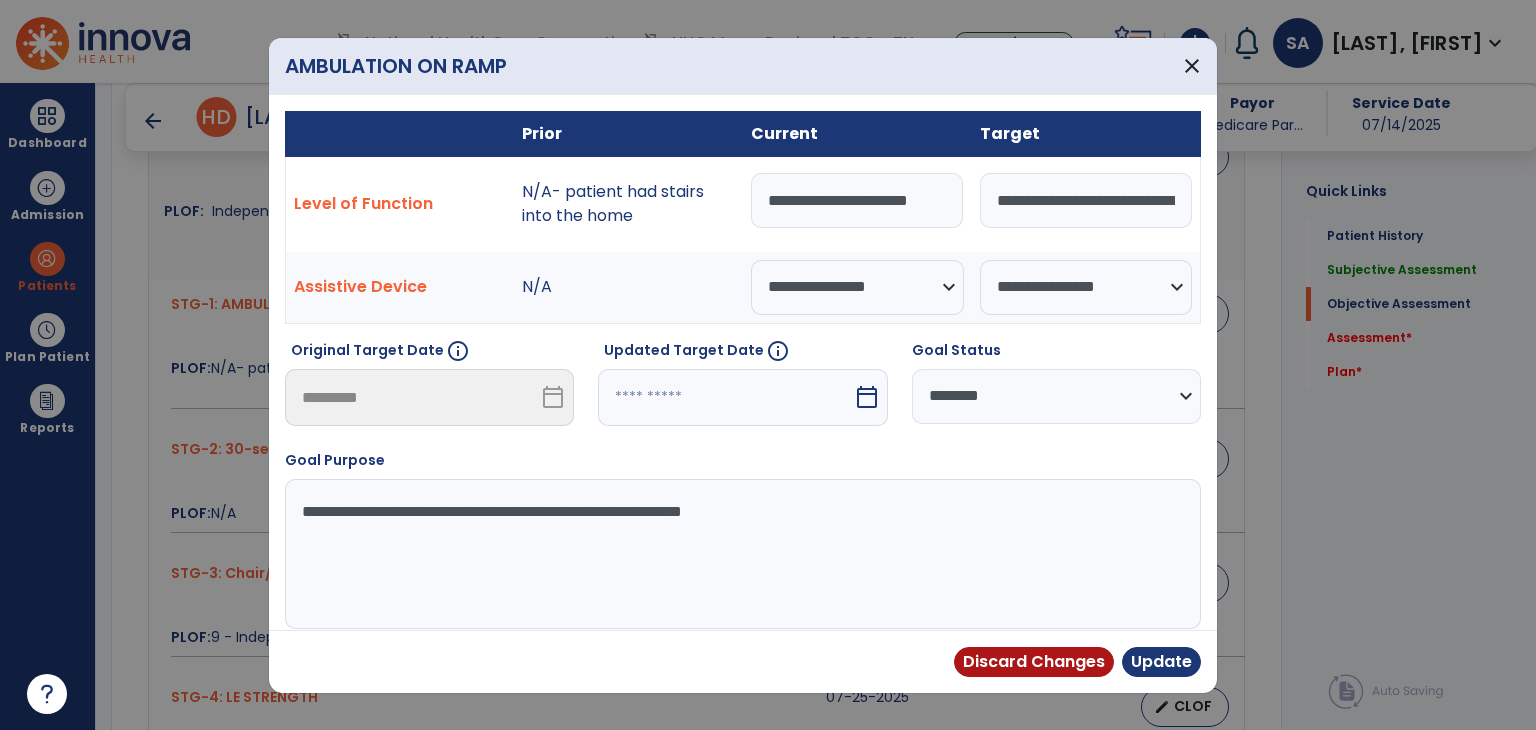 click on "**********" at bounding box center (857, 200) 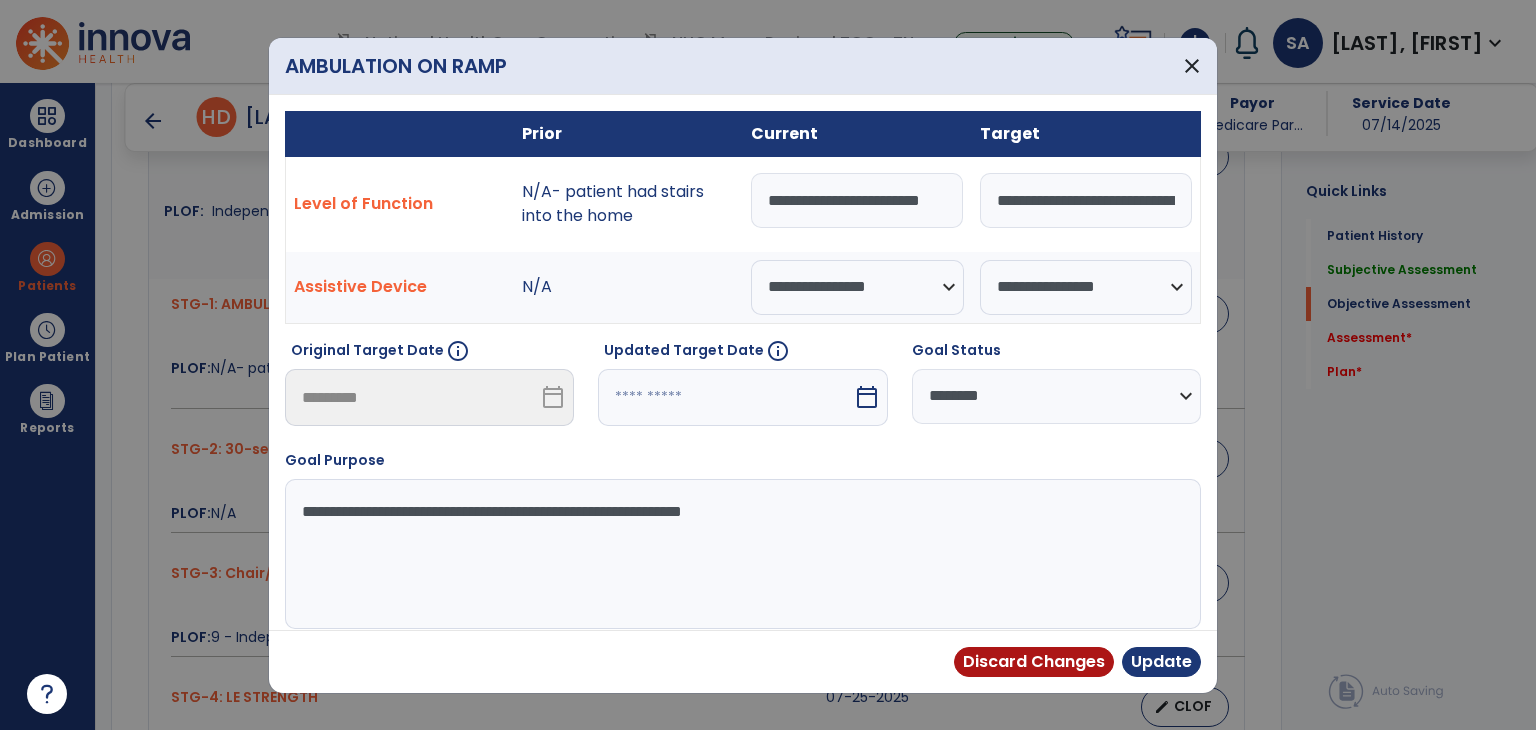 click on "**********" at bounding box center [857, 200] 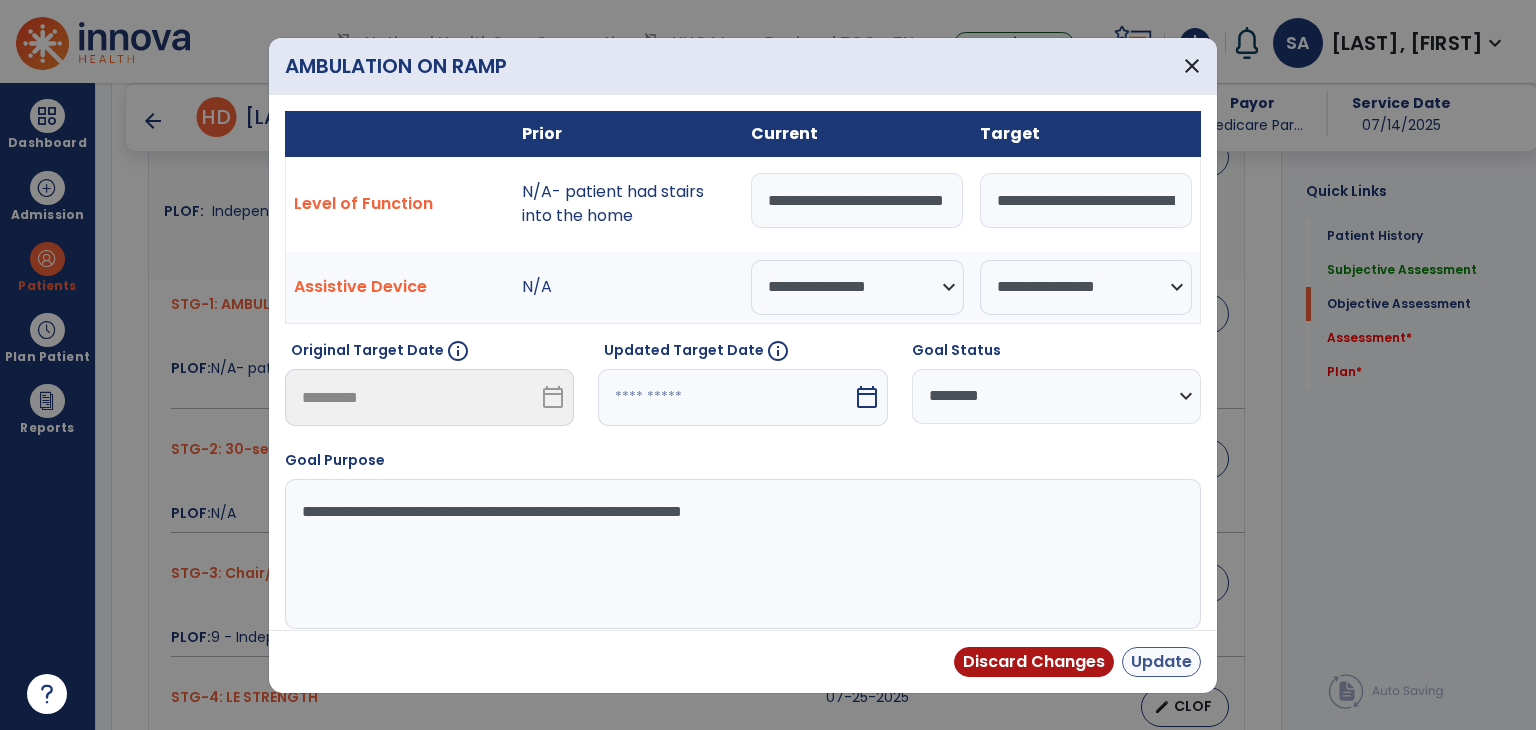 type on "**********" 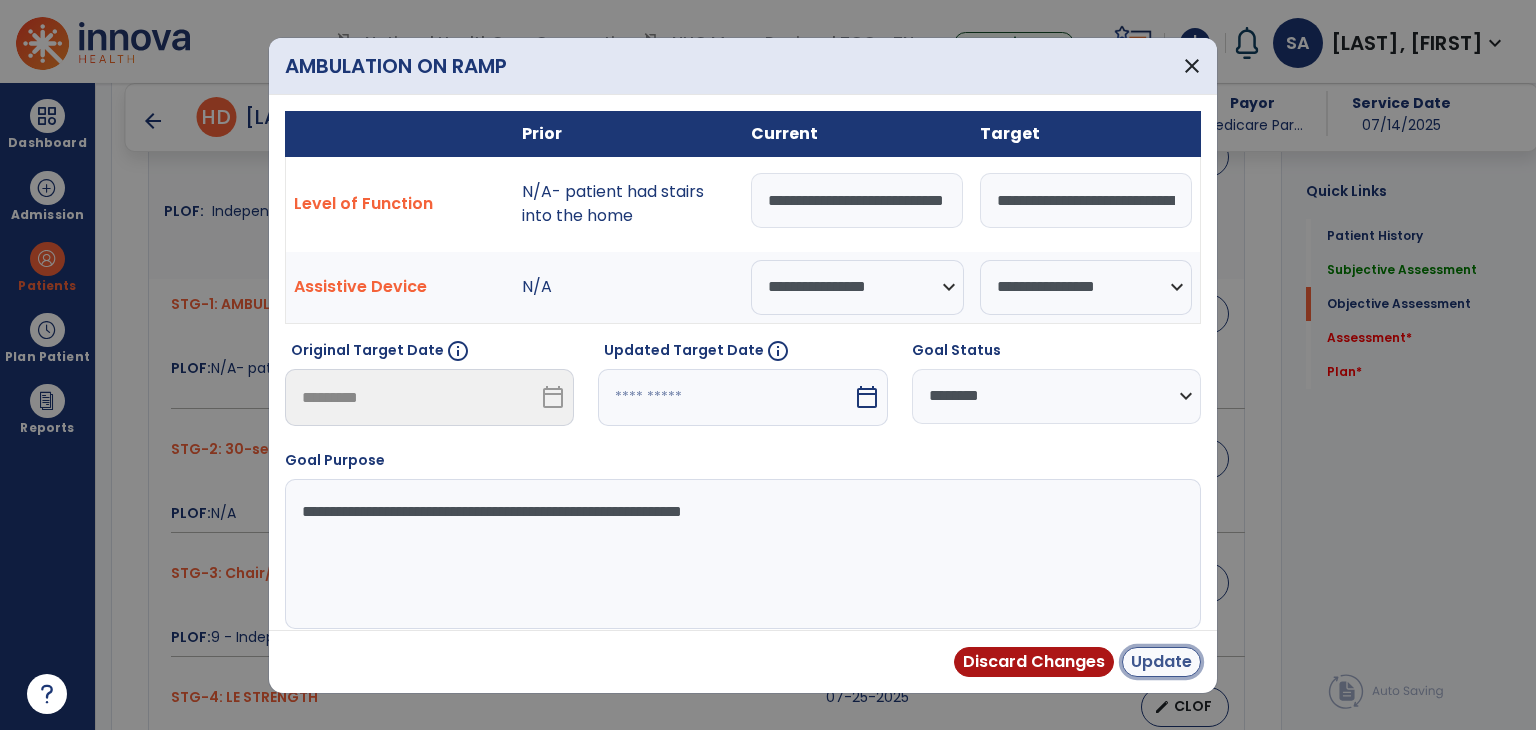click on "Update" at bounding box center [1161, 662] 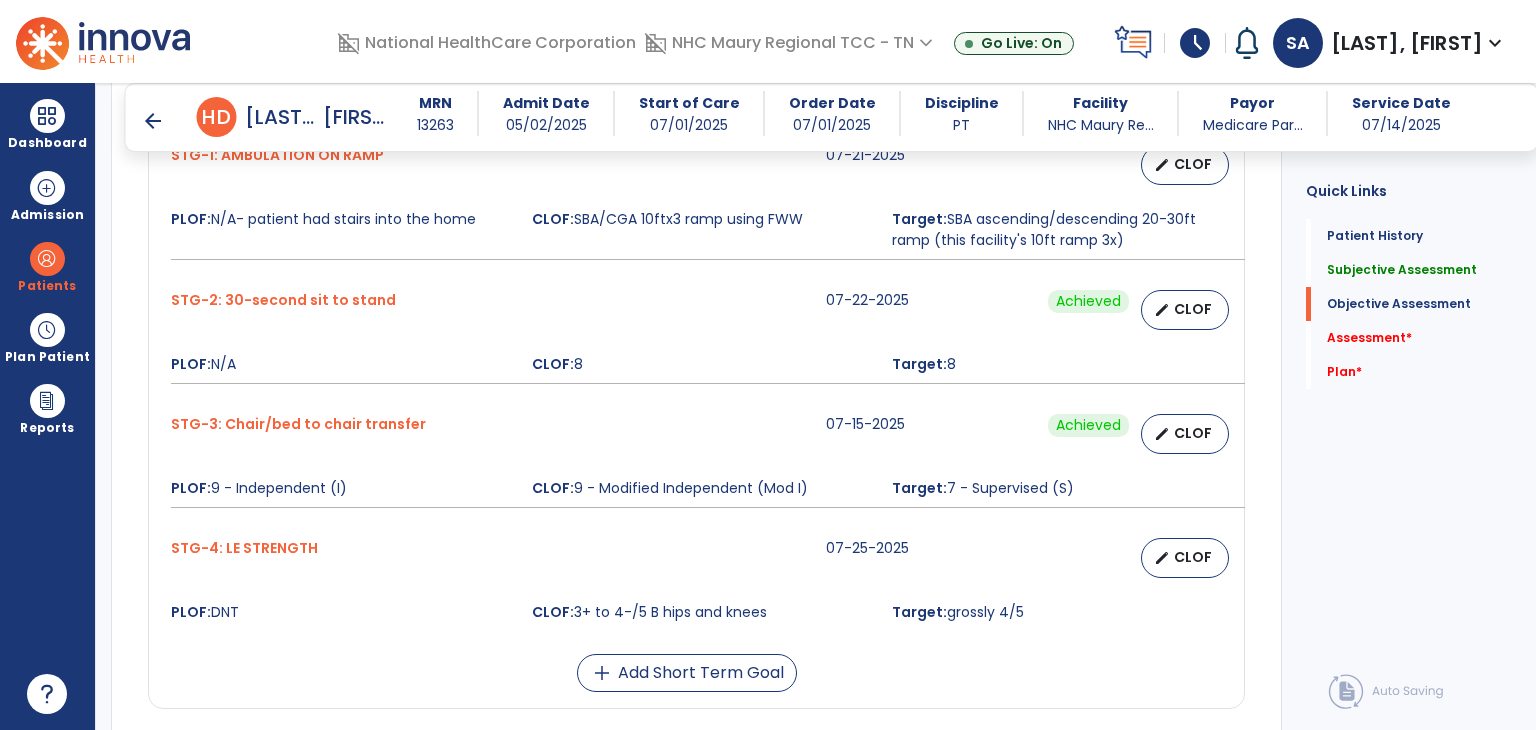 scroll, scrollTop: 957, scrollLeft: 0, axis: vertical 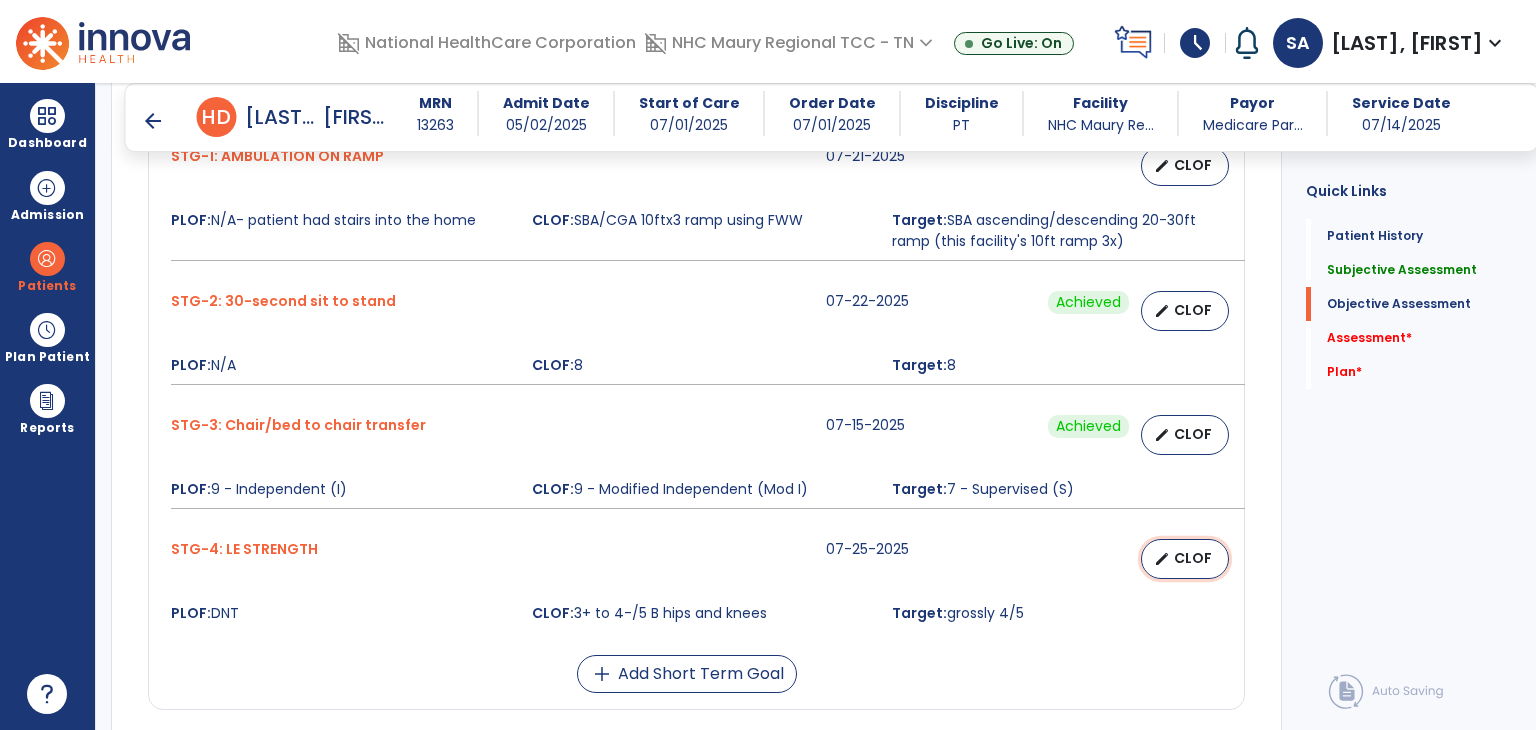 click on "edit   CLOF" at bounding box center [1185, 559] 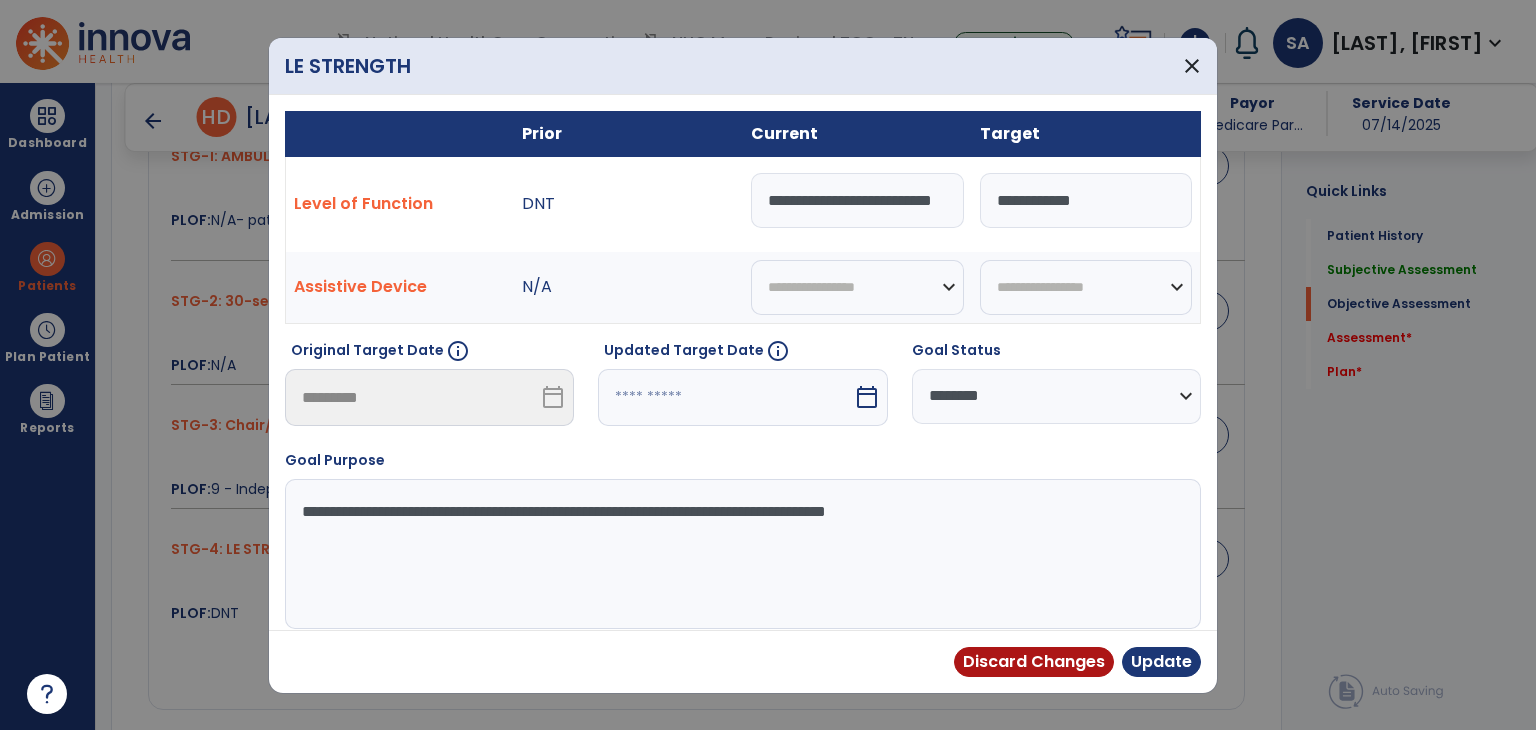 scroll, scrollTop: 0, scrollLeft: 41, axis: horizontal 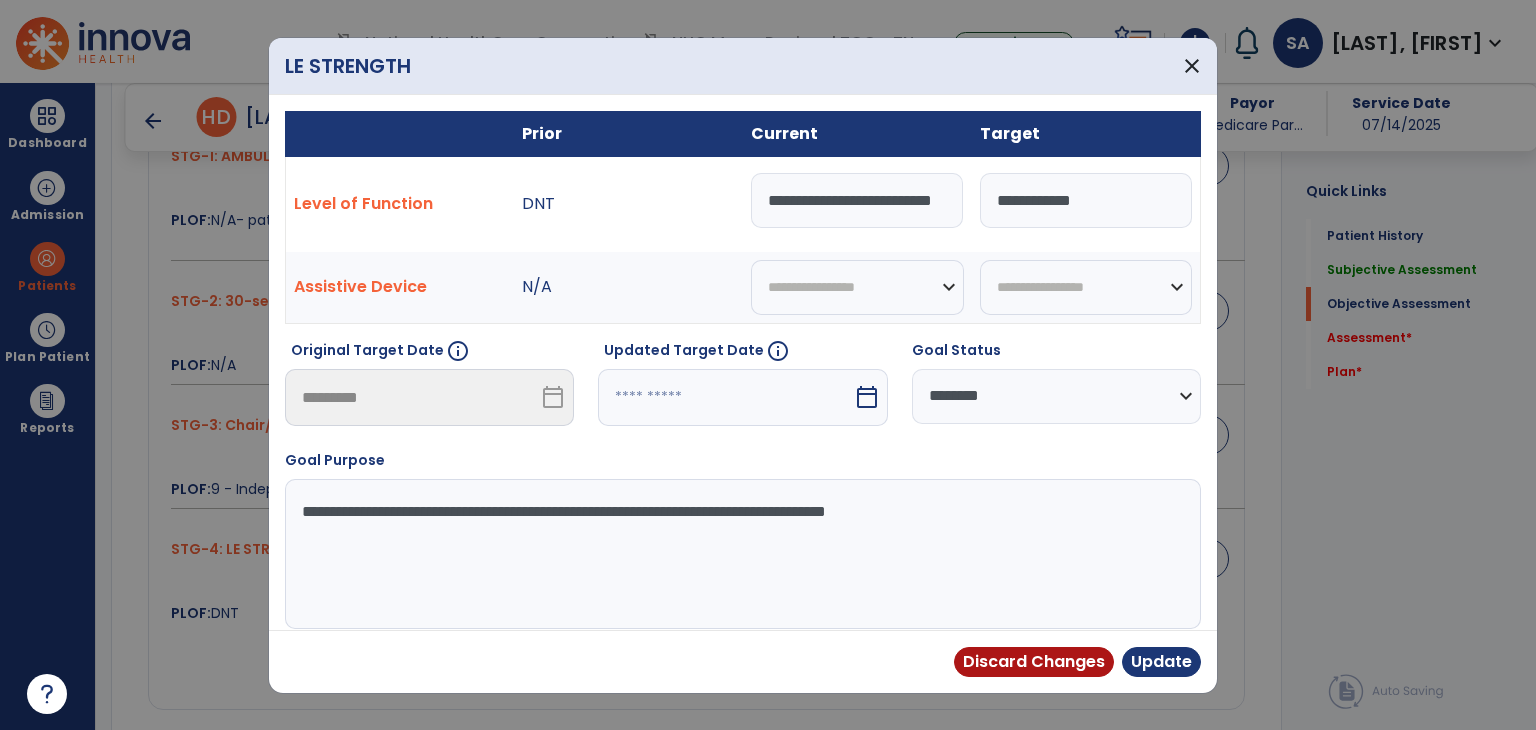 drag, startPoint x: 762, startPoint y: 197, endPoint x: 993, endPoint y: 259, distance: 239.17567 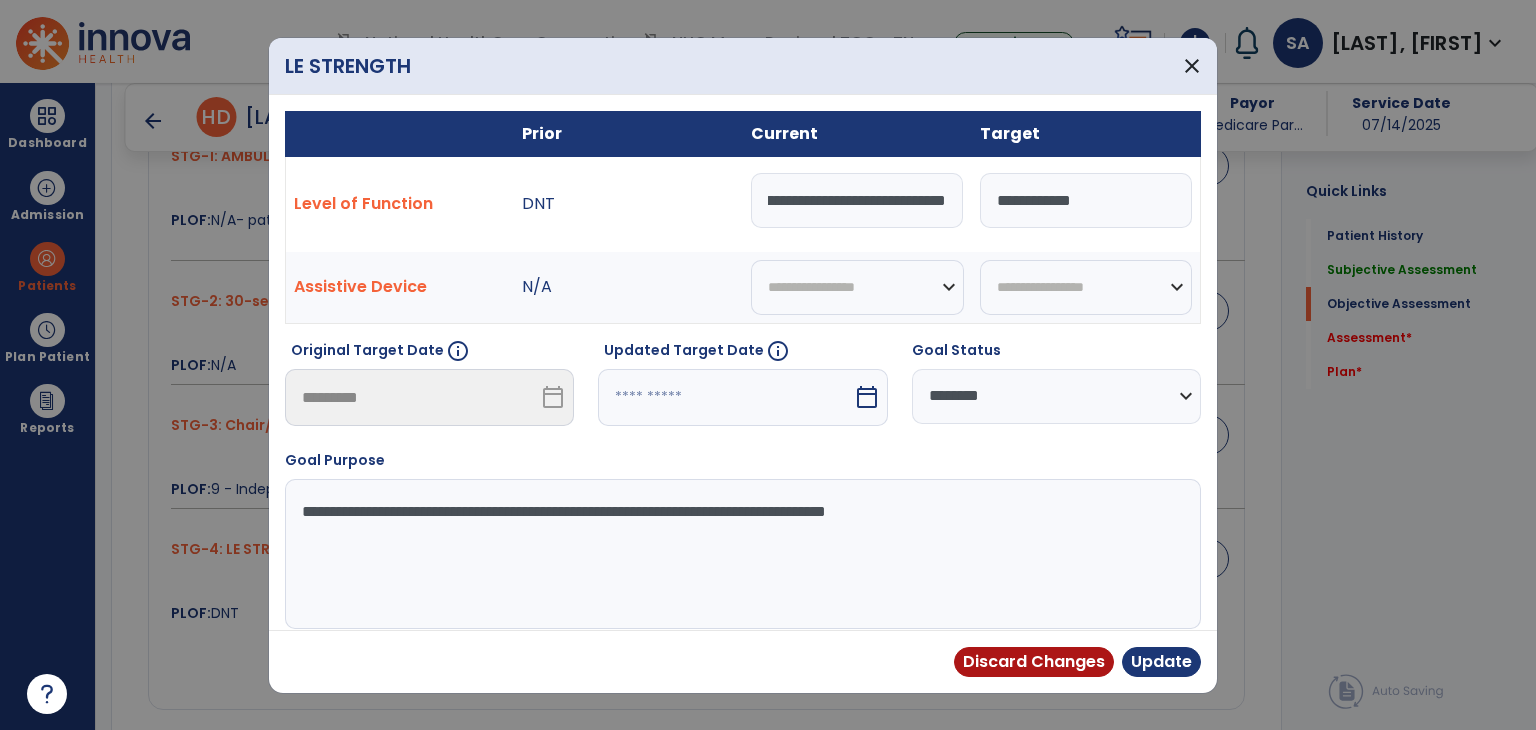 scroll, scrollTop: 0, scrollLeft: 85, axis: horizontal 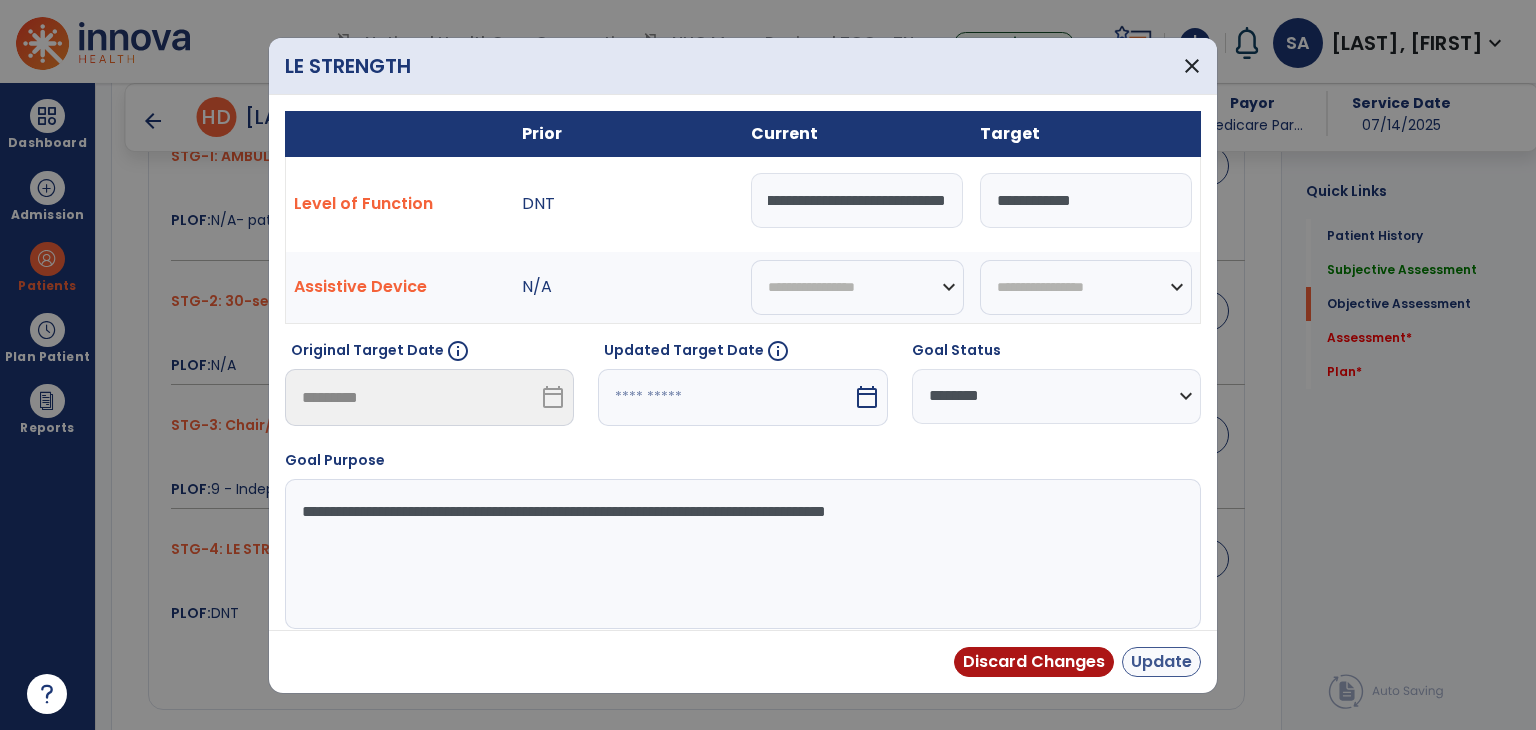 type on "**********" 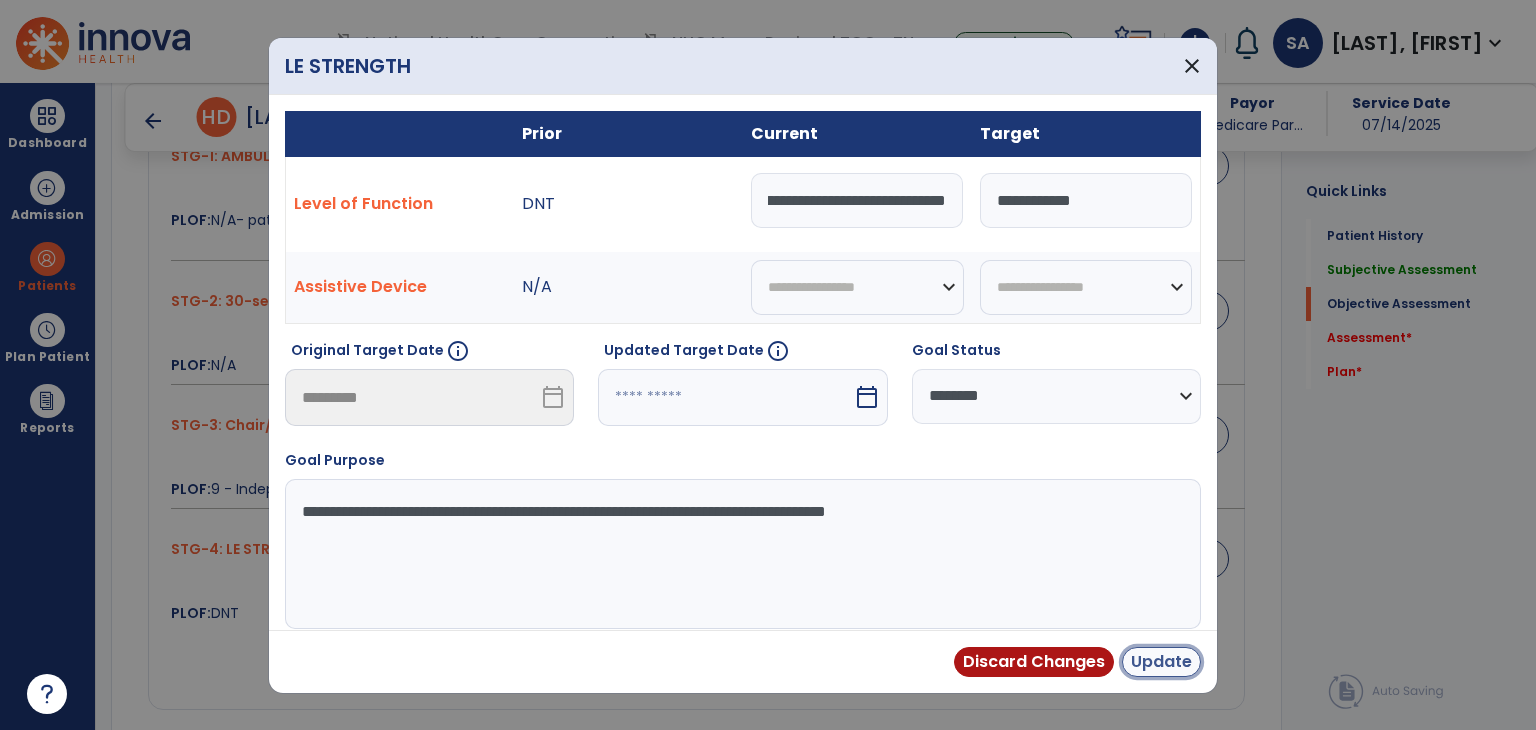 scroll, scrollTop: 0, scrollLeft: 0, axis: both 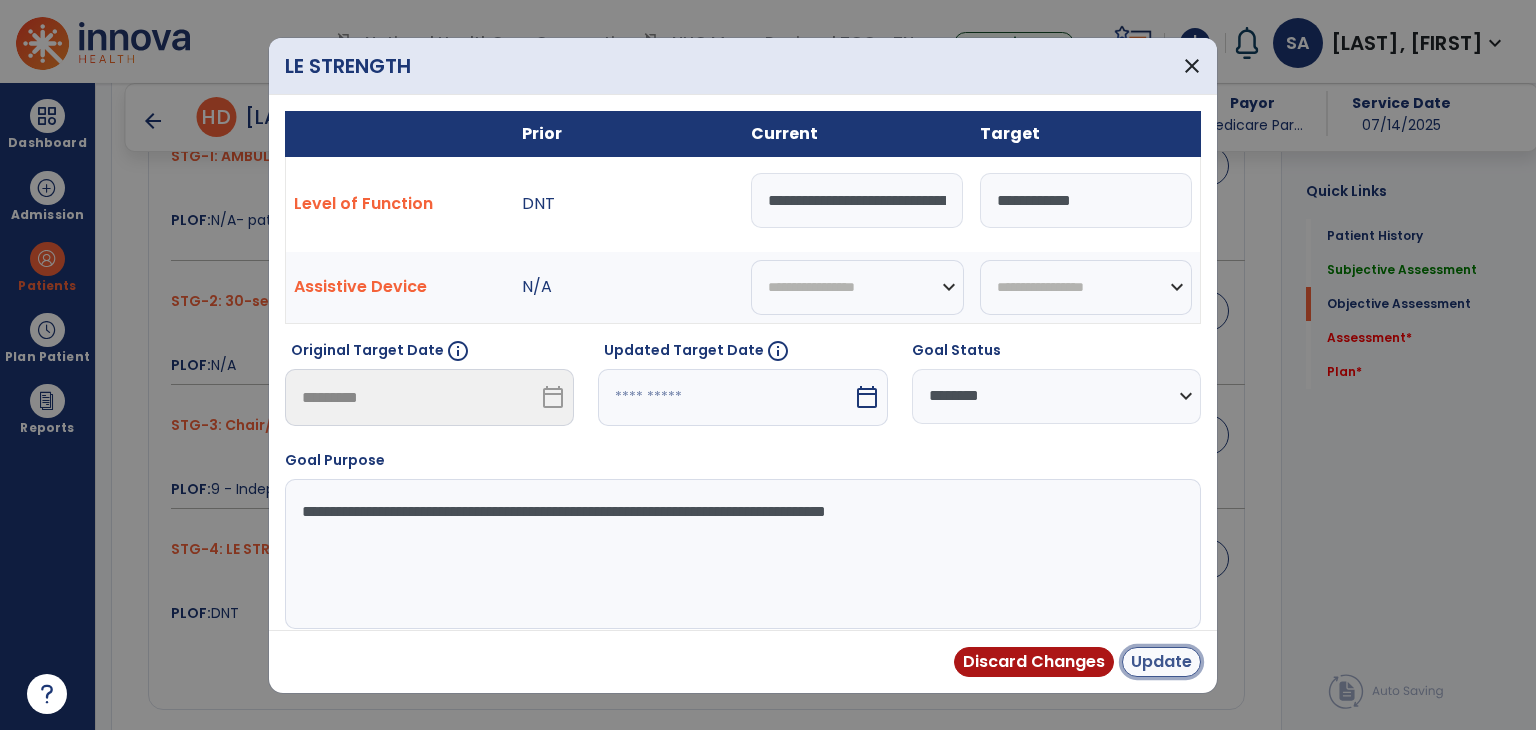 click on "Update" at bounding box center (1161, 662) 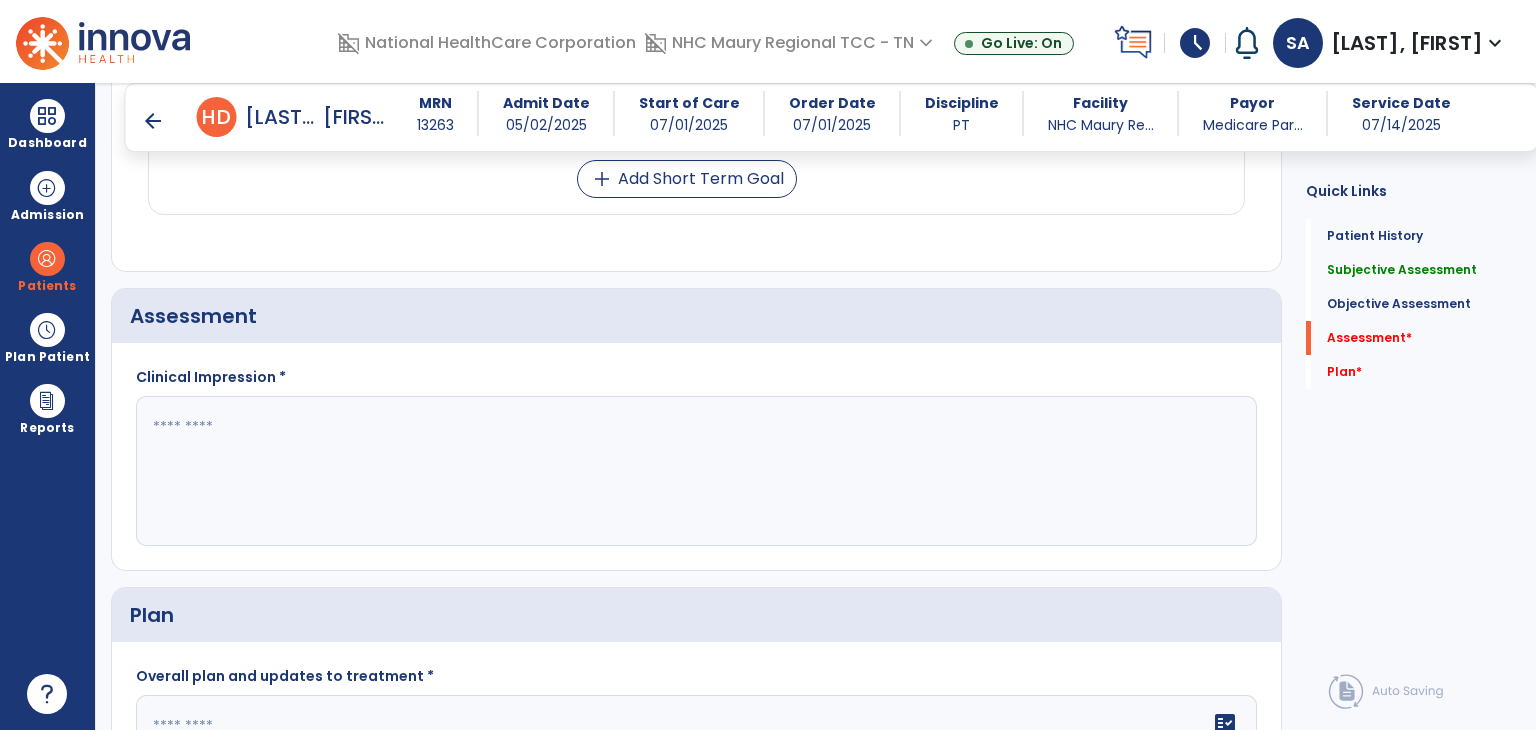 scroll, scrollTop: 1454, scrollLeft: 0, axis: vertical 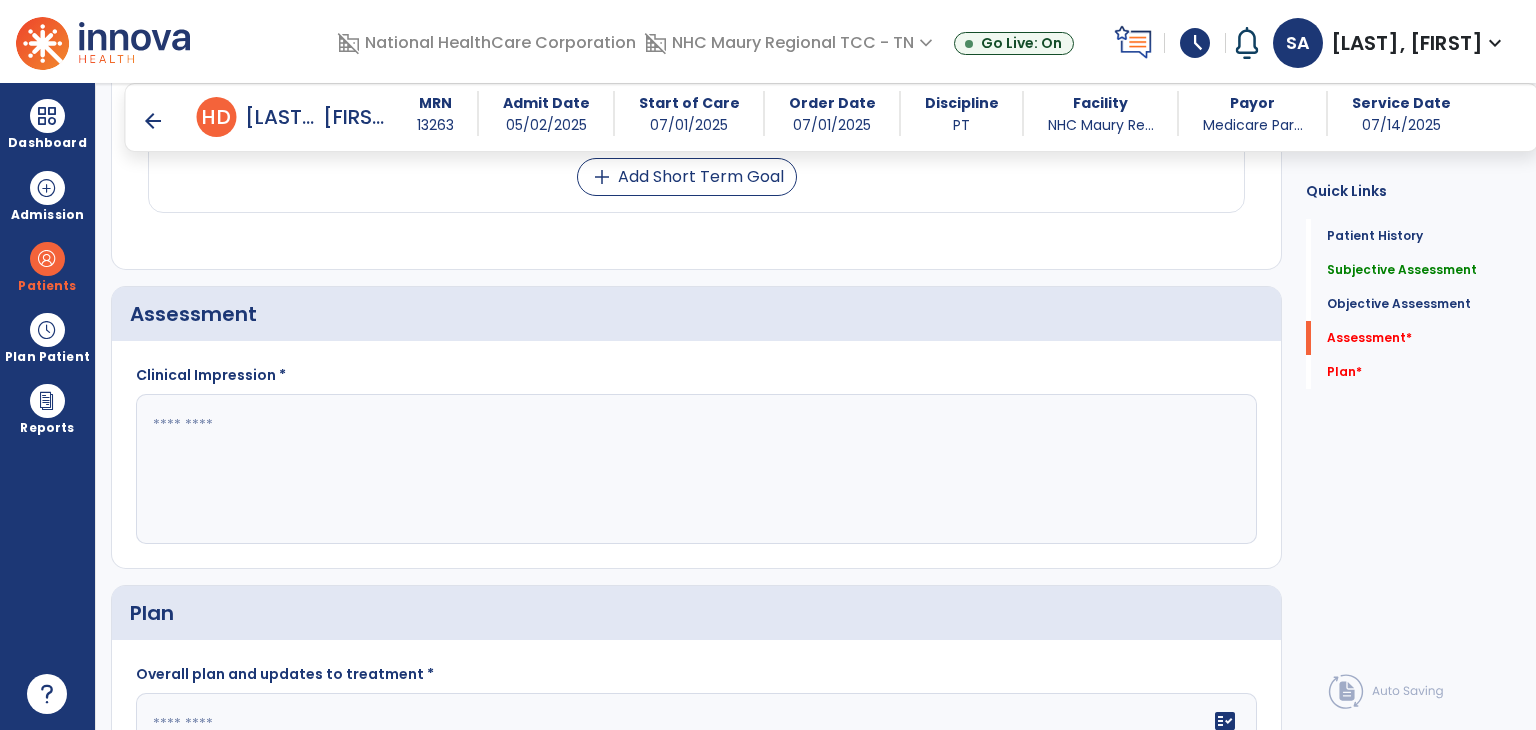 click 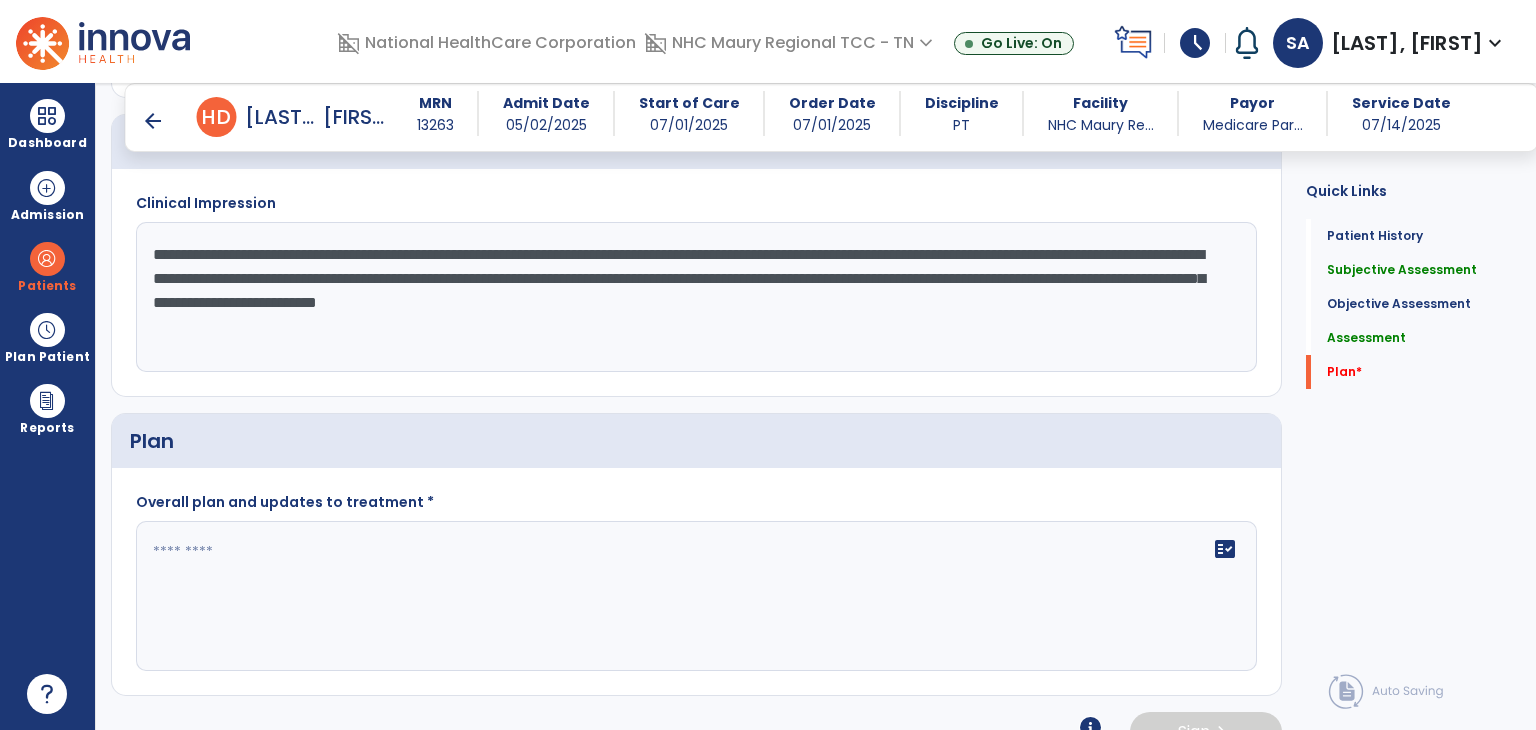 scroll, scrollTop: 1629, scrollLeft: 0, axis: vertical 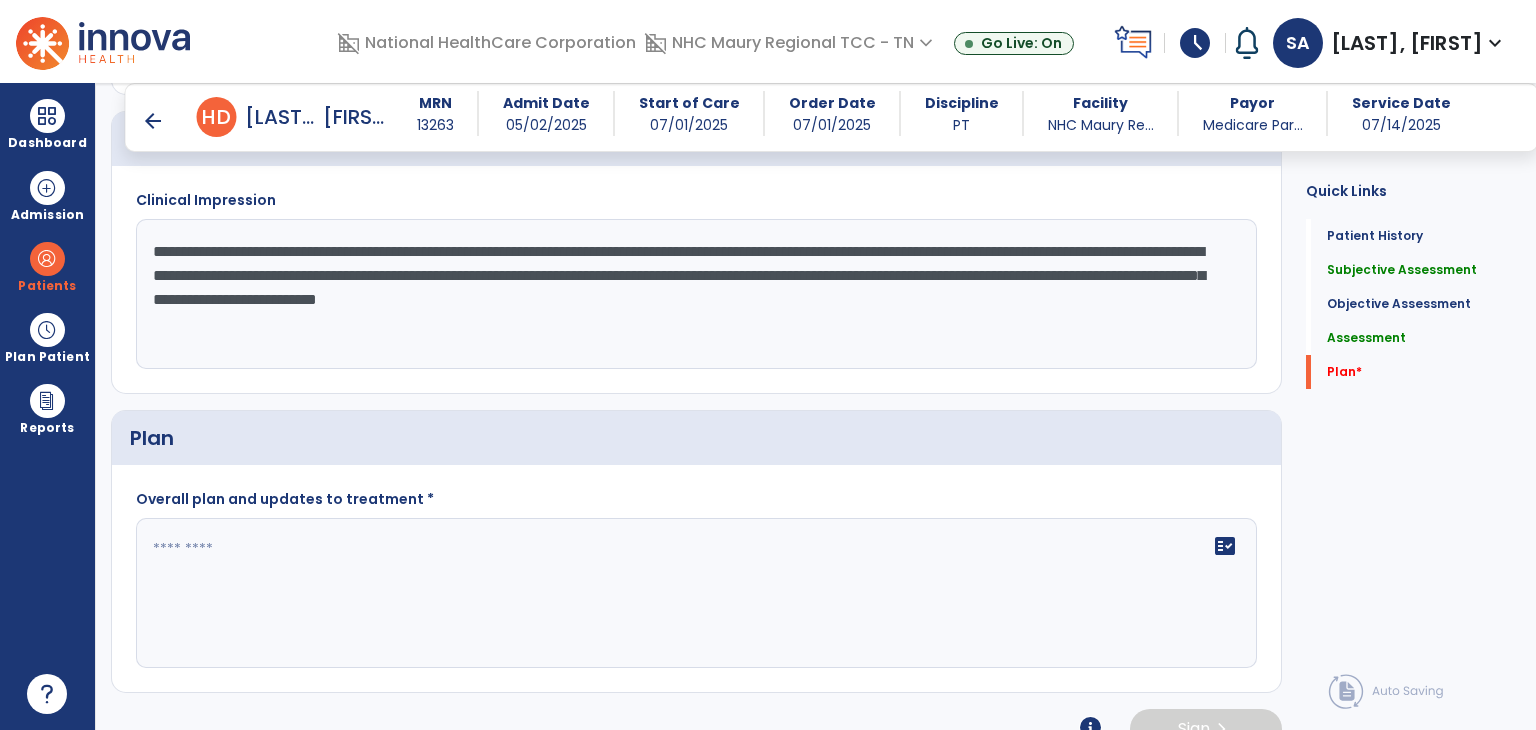 type on "**********" 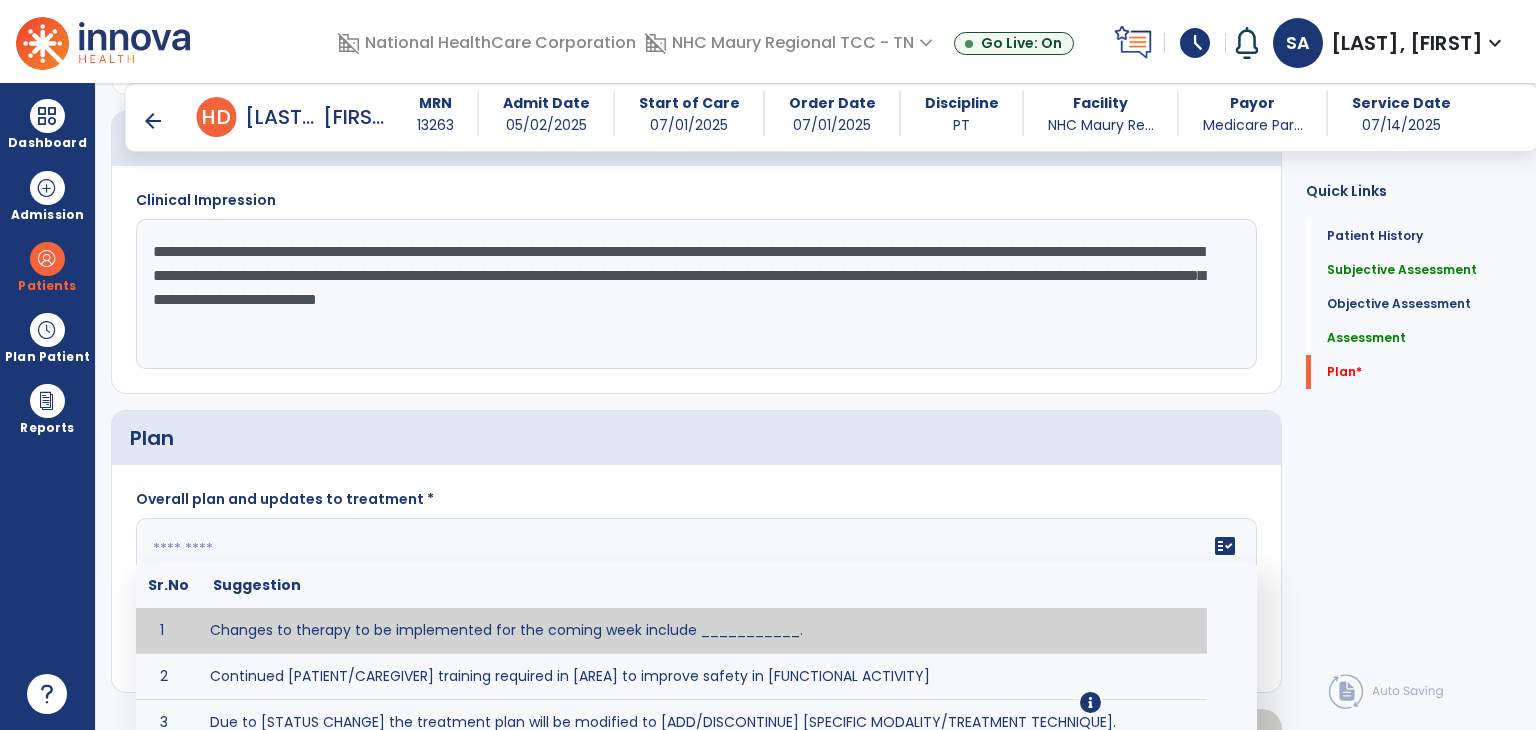 click on "fact_check  Sr.No Suggestion 1 Changes to therapy to be implemented for the coming week include ___________. 2 Continued [PATIENT/CAREGIVER] training required in [AREA] to improve safety in [FUNCTIONAL ACTIVITY] 3 Due to [STATUS CHANGE] the treatment plan will be modified to [ADD/DISCONTINUE] [SPECIFIC MODALITY/TREATMENT TECHNIQUE]. 4 Goals related to ___________ have been met.  Will add new STG's to address _______ in the upcoming week. 5 Updated precautions include ________. 6 Progress treatment to include ____________. 7 Requires further [PATIENT/CAREGIVER] training in ______ to improve safety in ________. 8 Short term goals related to _________ have been met and new short term goals to be added as appropriate for patient. 9 STGs have been met, will now focus on LTGs. 10 The plan for next week's visits include [INTERVENTIONS] with the objective of improving [IMPAIRMENTS] to continue to progress toward long term goal(s). 11 12 13 Changes to therapy to be implemented for the coming week include ___________." 